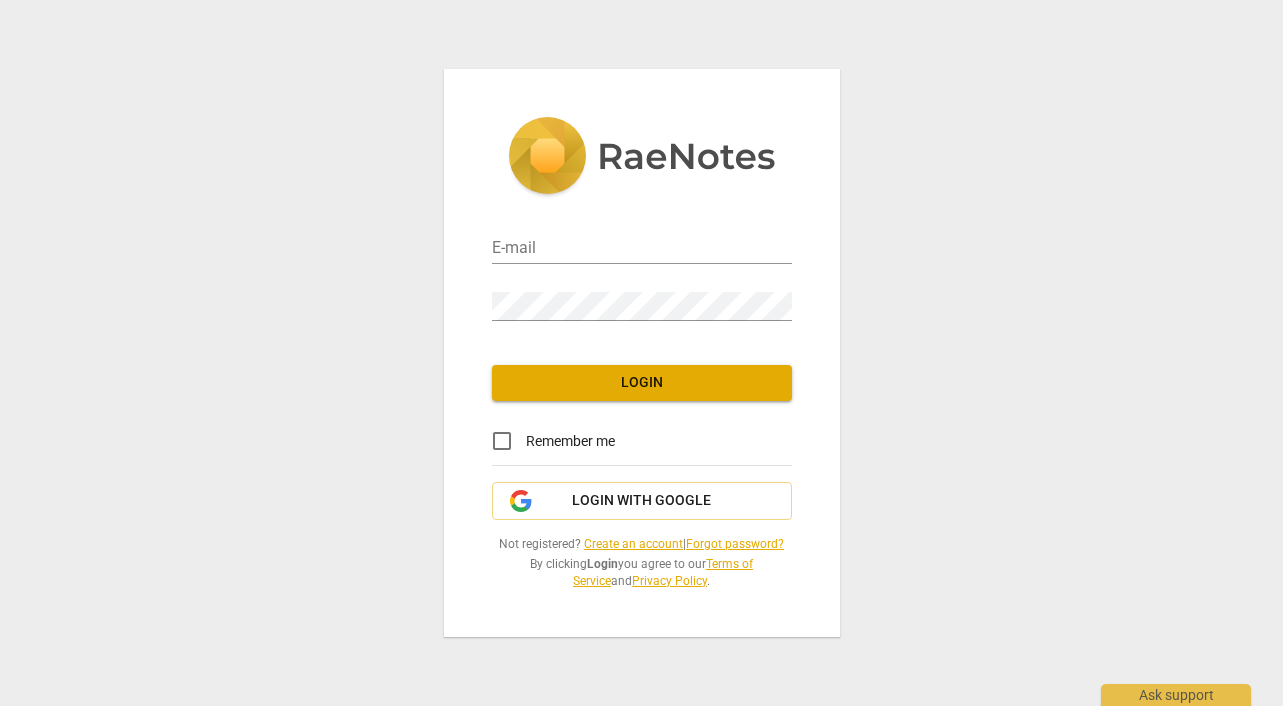 scroll, scrollTop: 0, scrollLeft: 0, axis: both 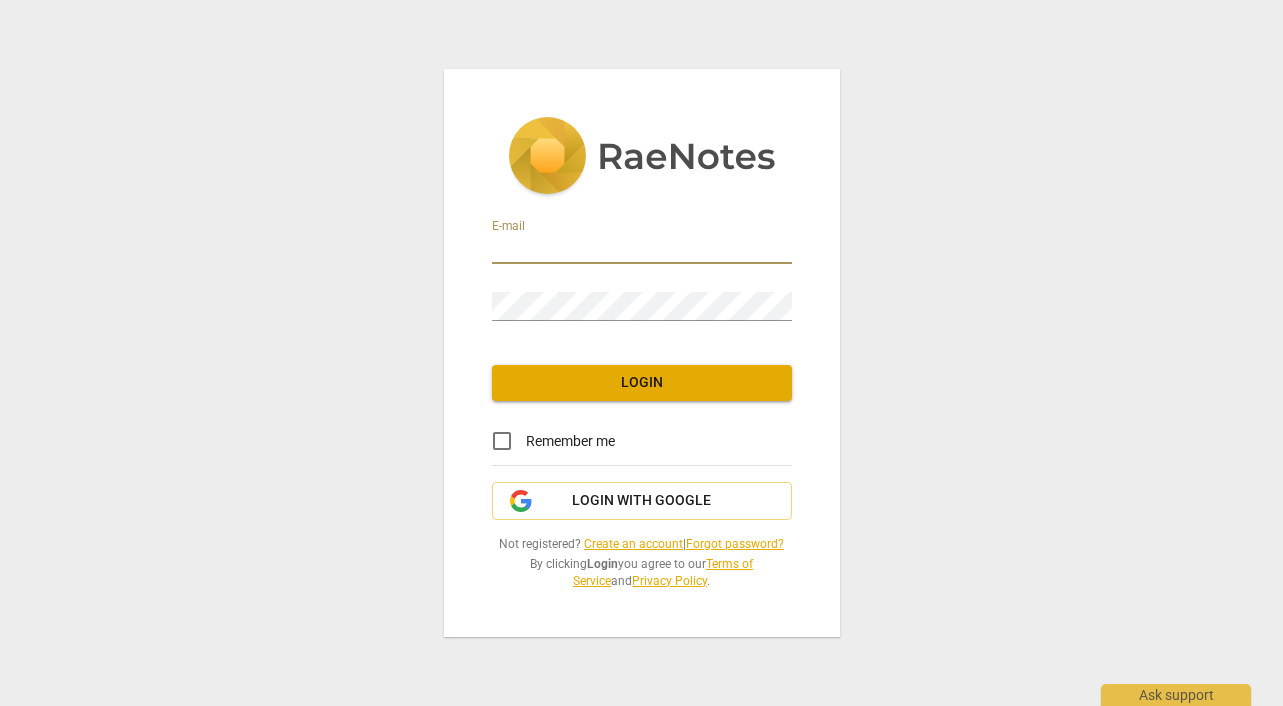 click at bounding box center [642, 249] 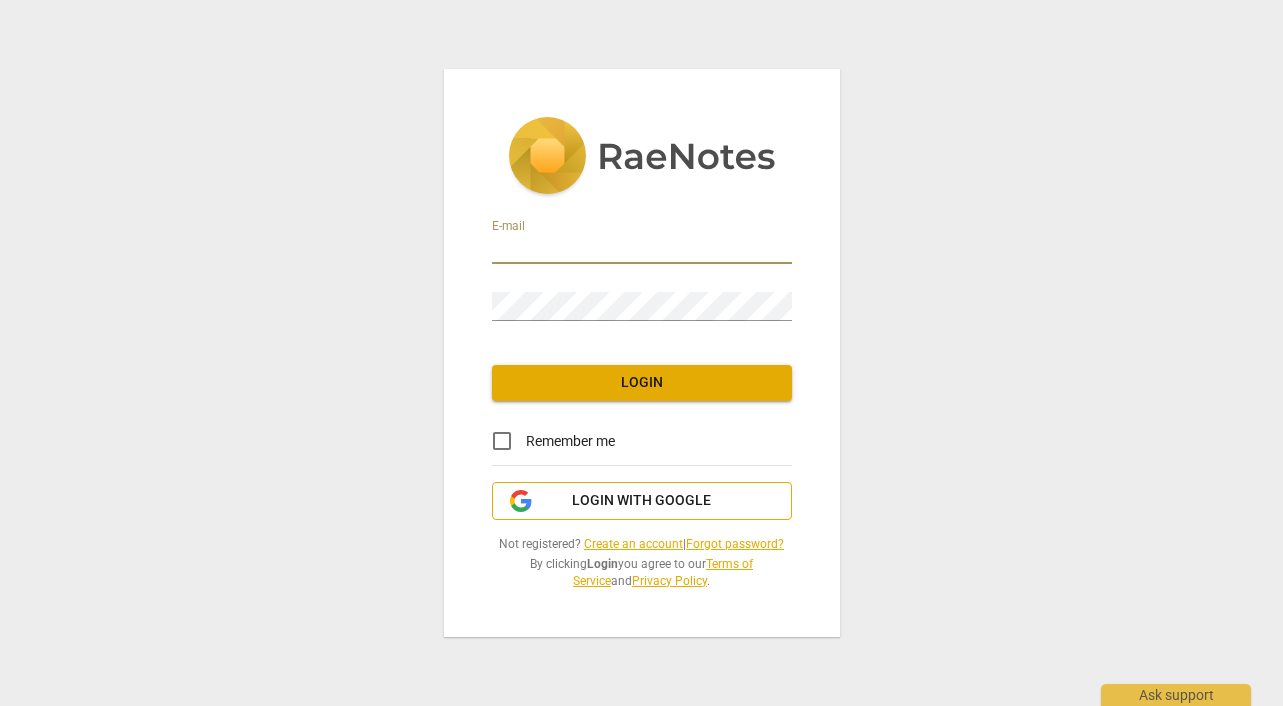 click on "Login with Google" at bounding box center (642, 501) 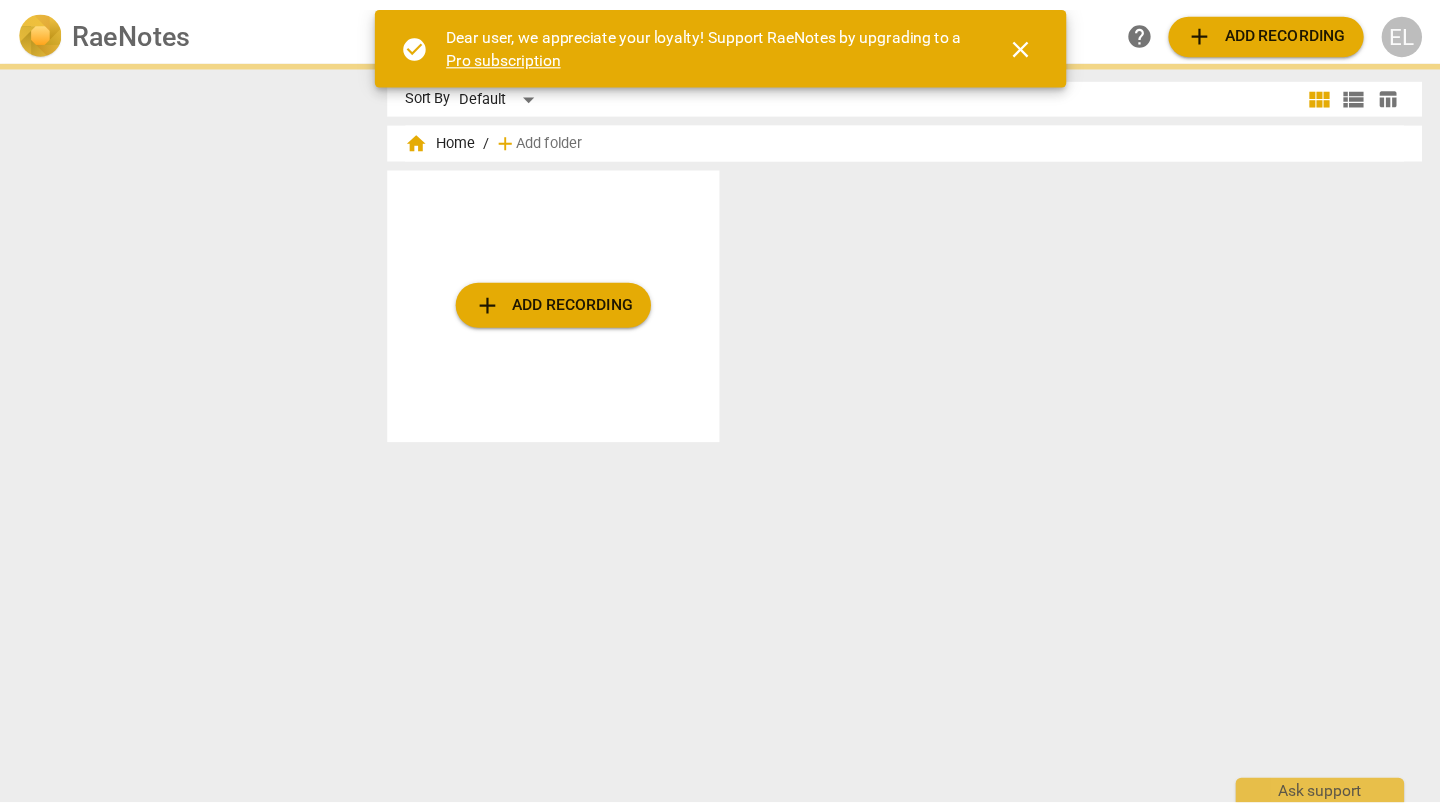 scroll, scrollTop: 0, scrollLeft: 0, axis: both 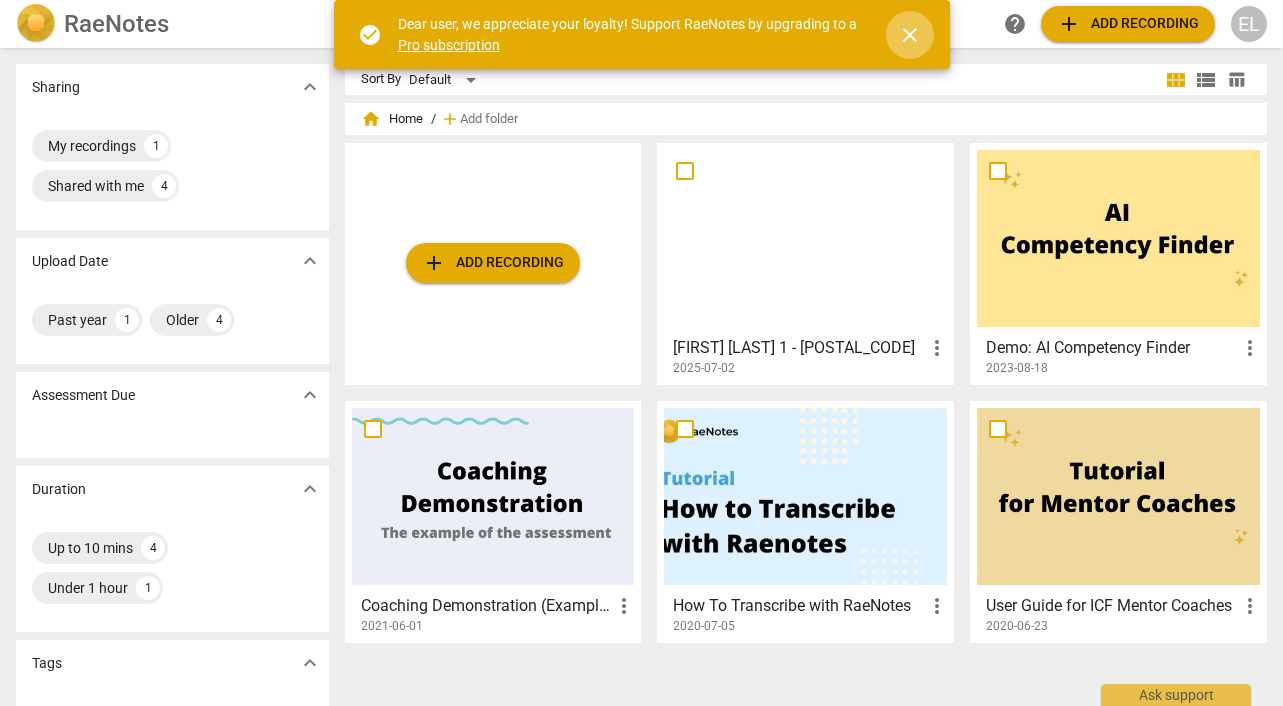 click on "close" at bounding box center [910, 35] 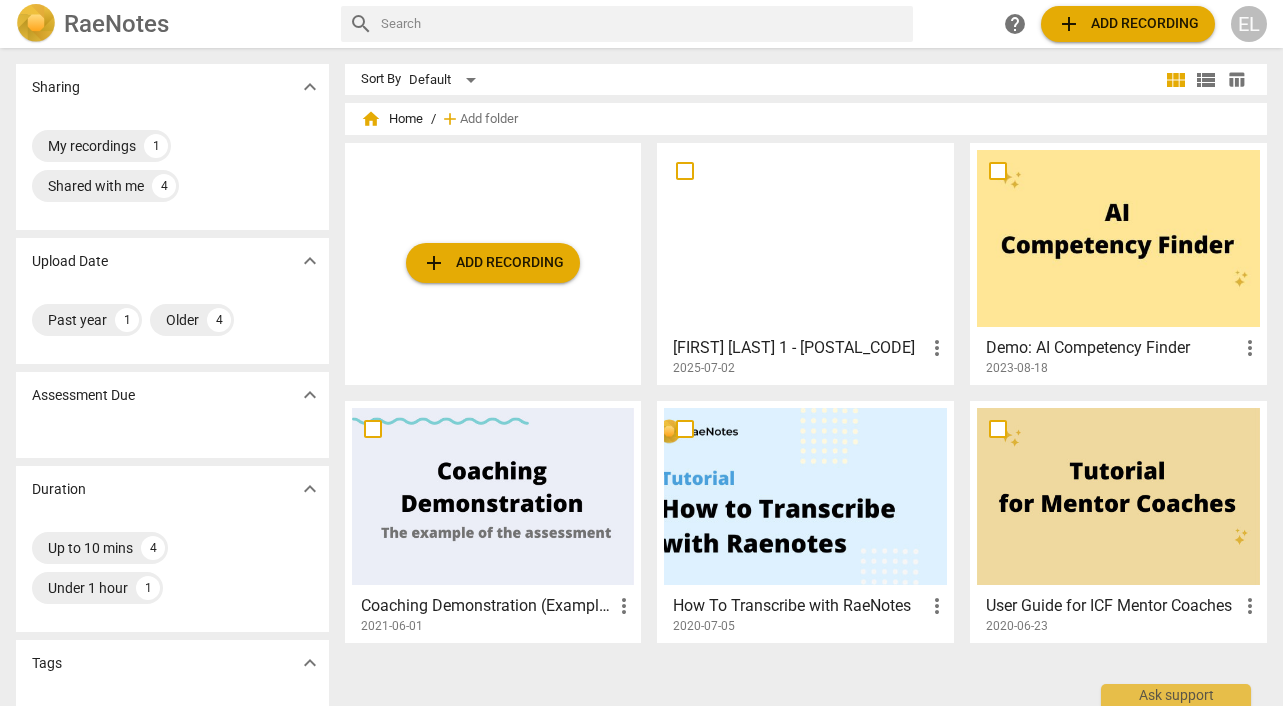 click on "add   Add recording" at bounding box center (493, 263) 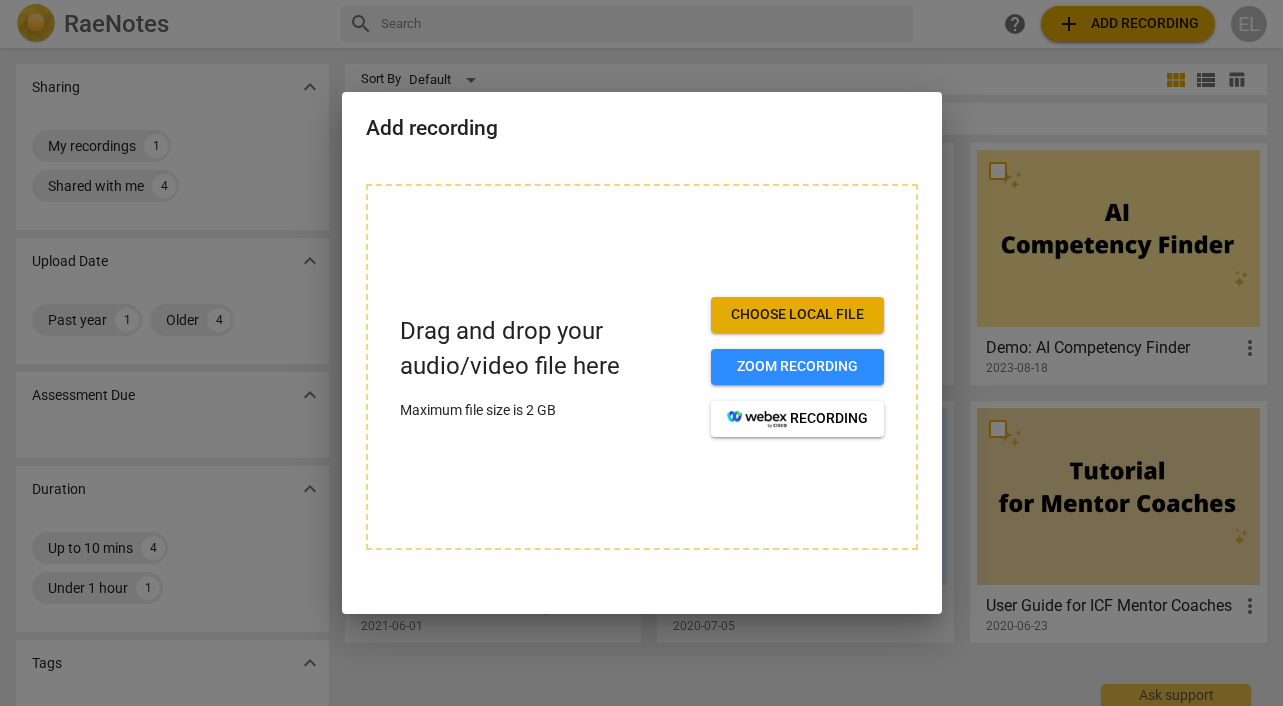 click on "Choose local file" at bounding box center (797, 315) 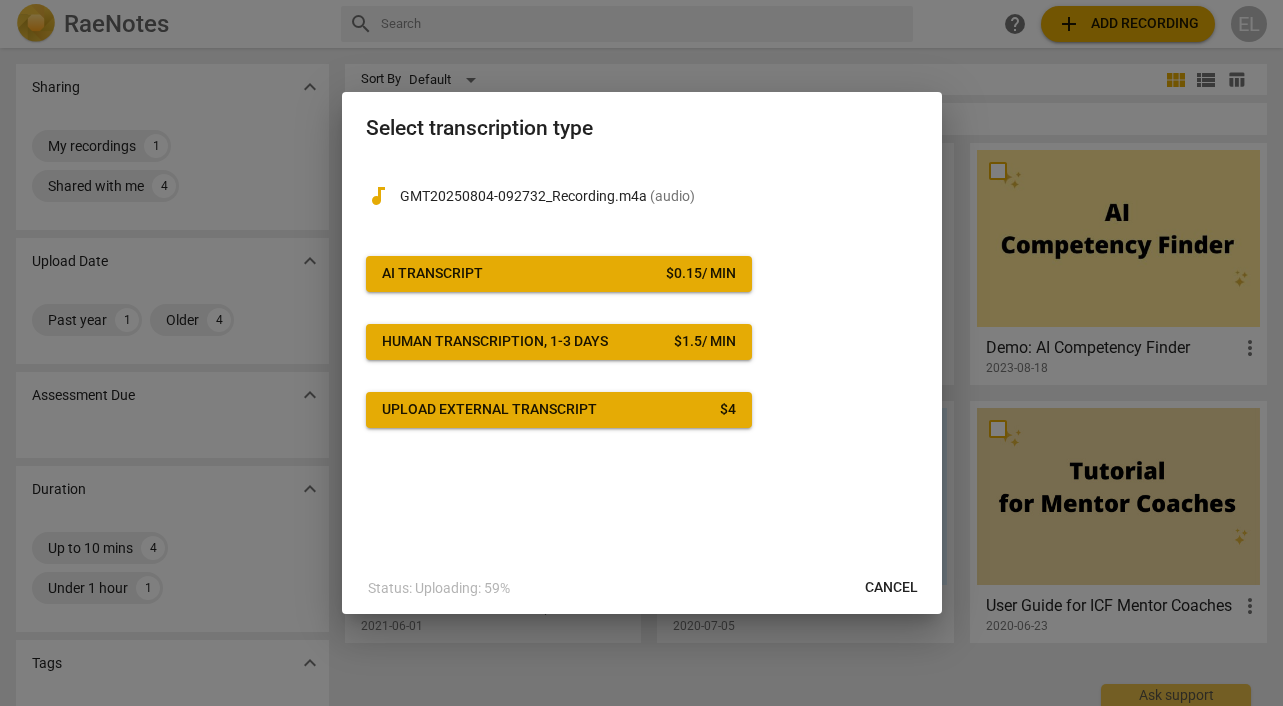 click at bounding box center [641, 353] 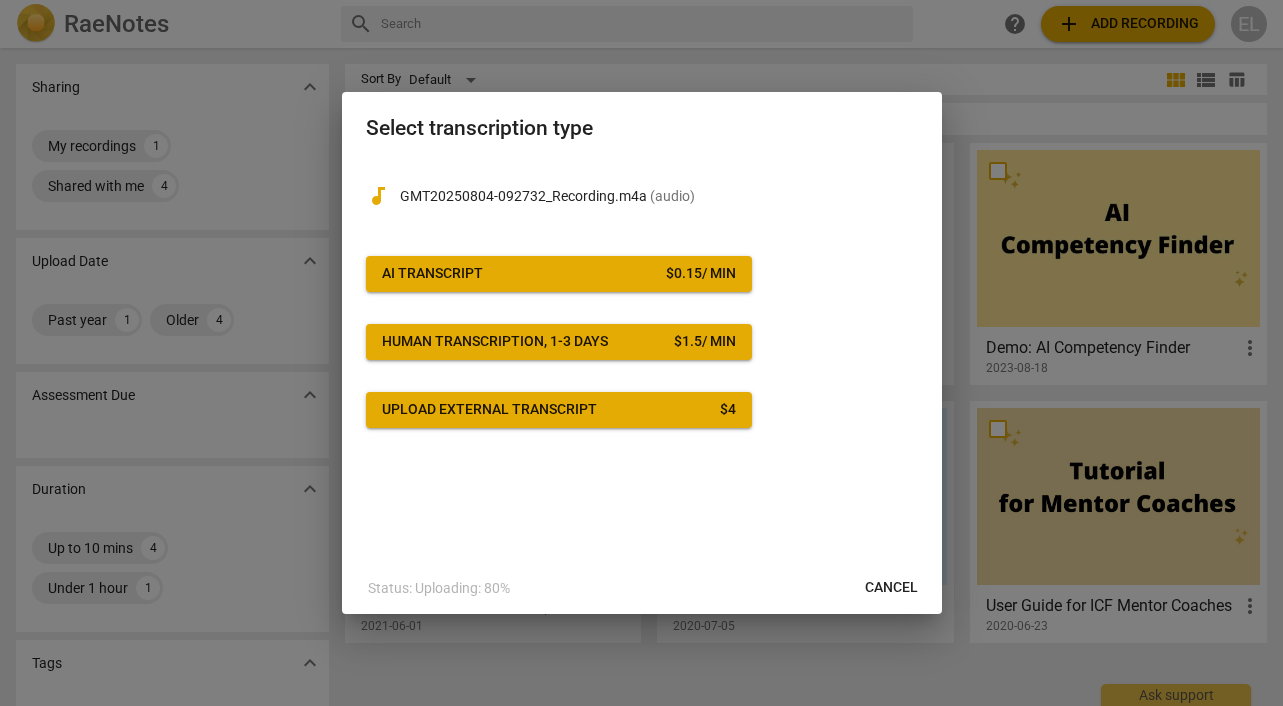click on "Cancel" at bounding box center (891, 588) 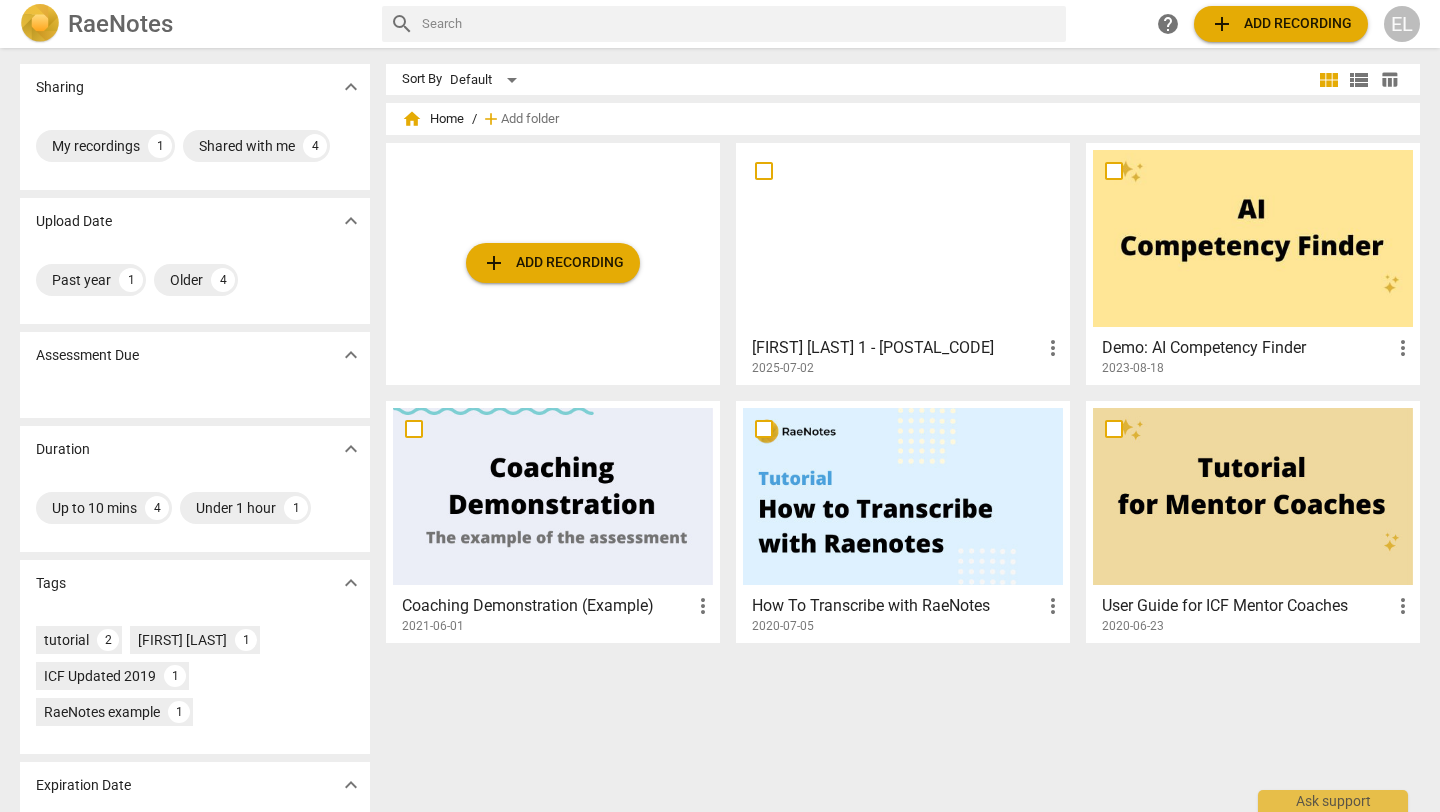 click on "add   Add recording" at bounding box center [553, 264] 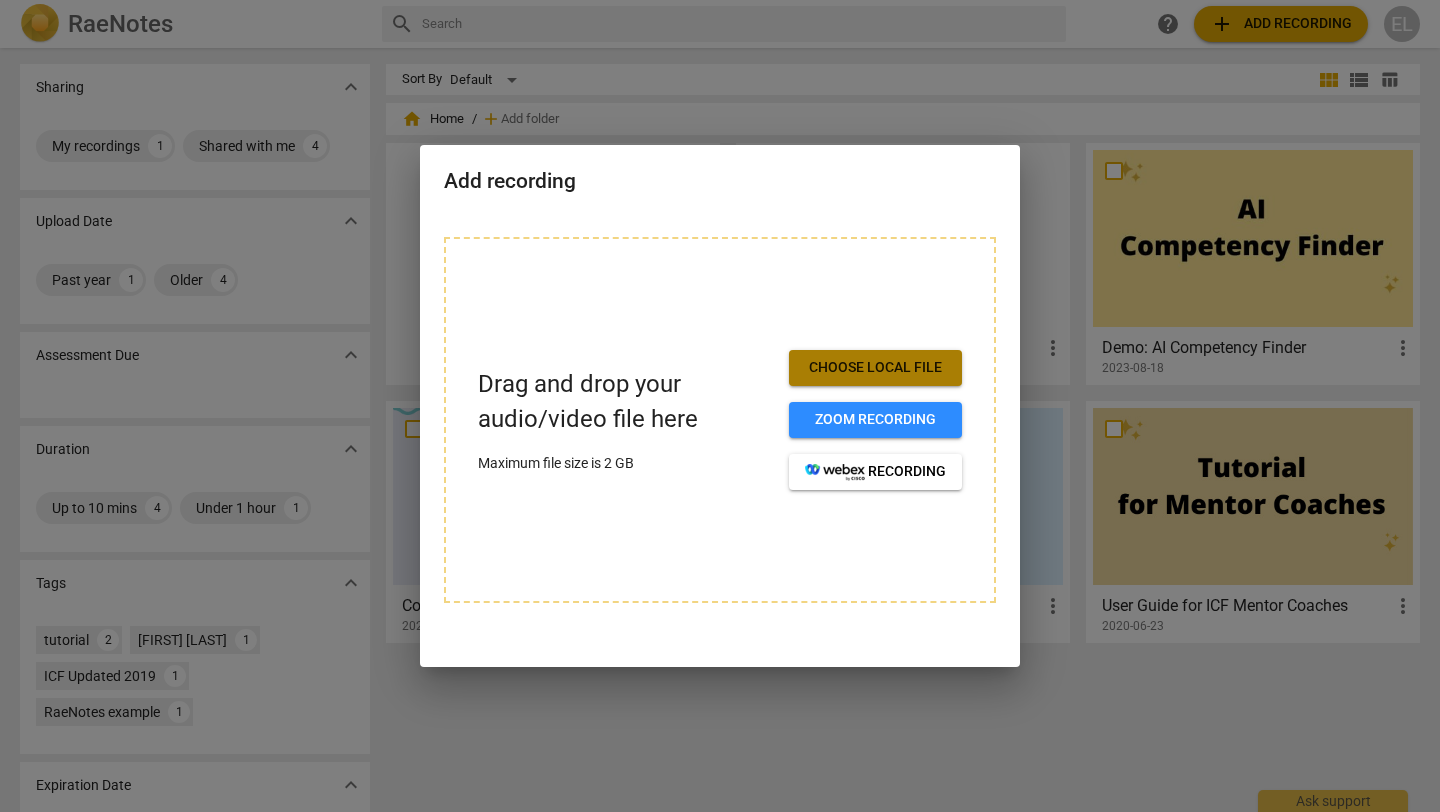 click on "Choose local file" at bounding box center (875, 368) 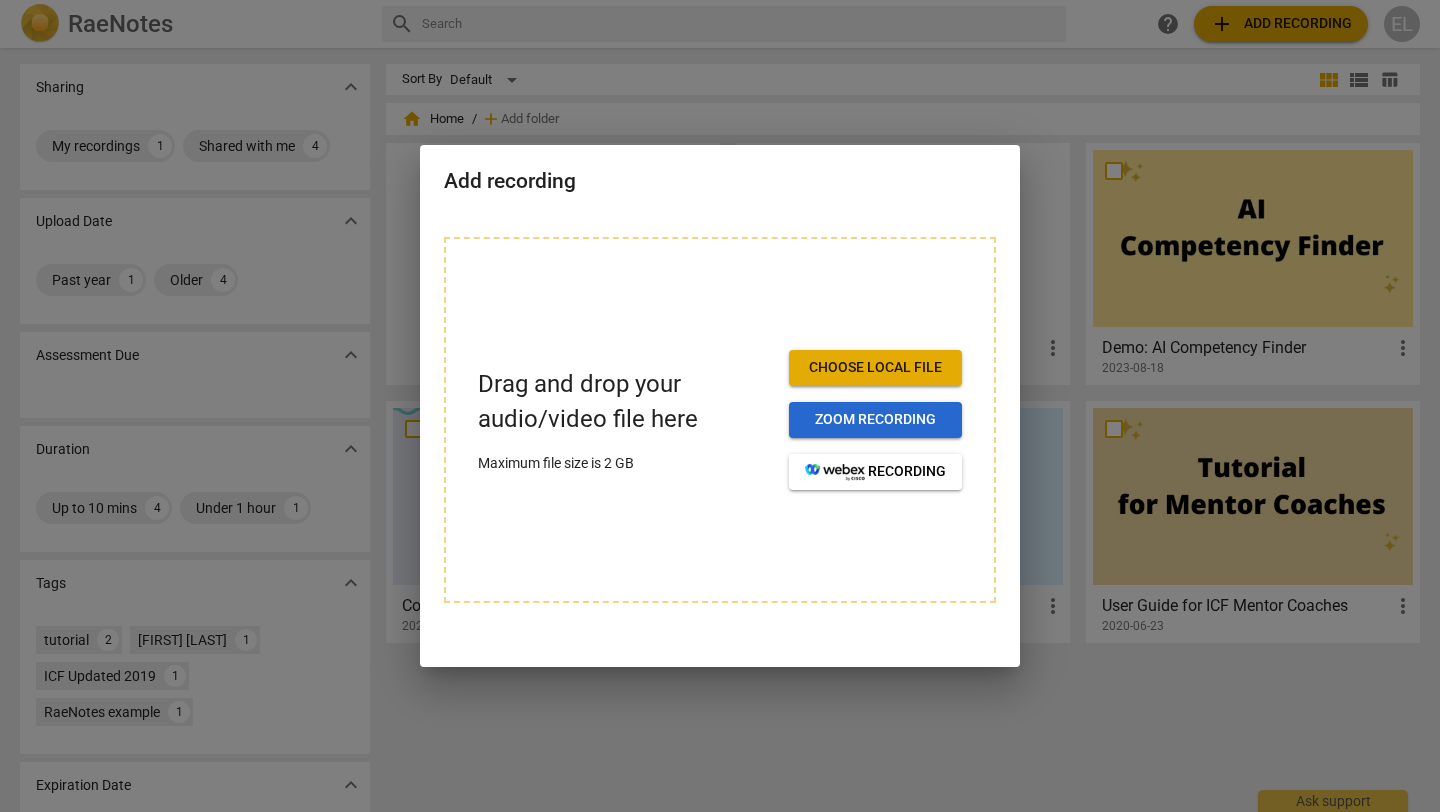 click on "Zoom recording" at bounding box center [875, 420] 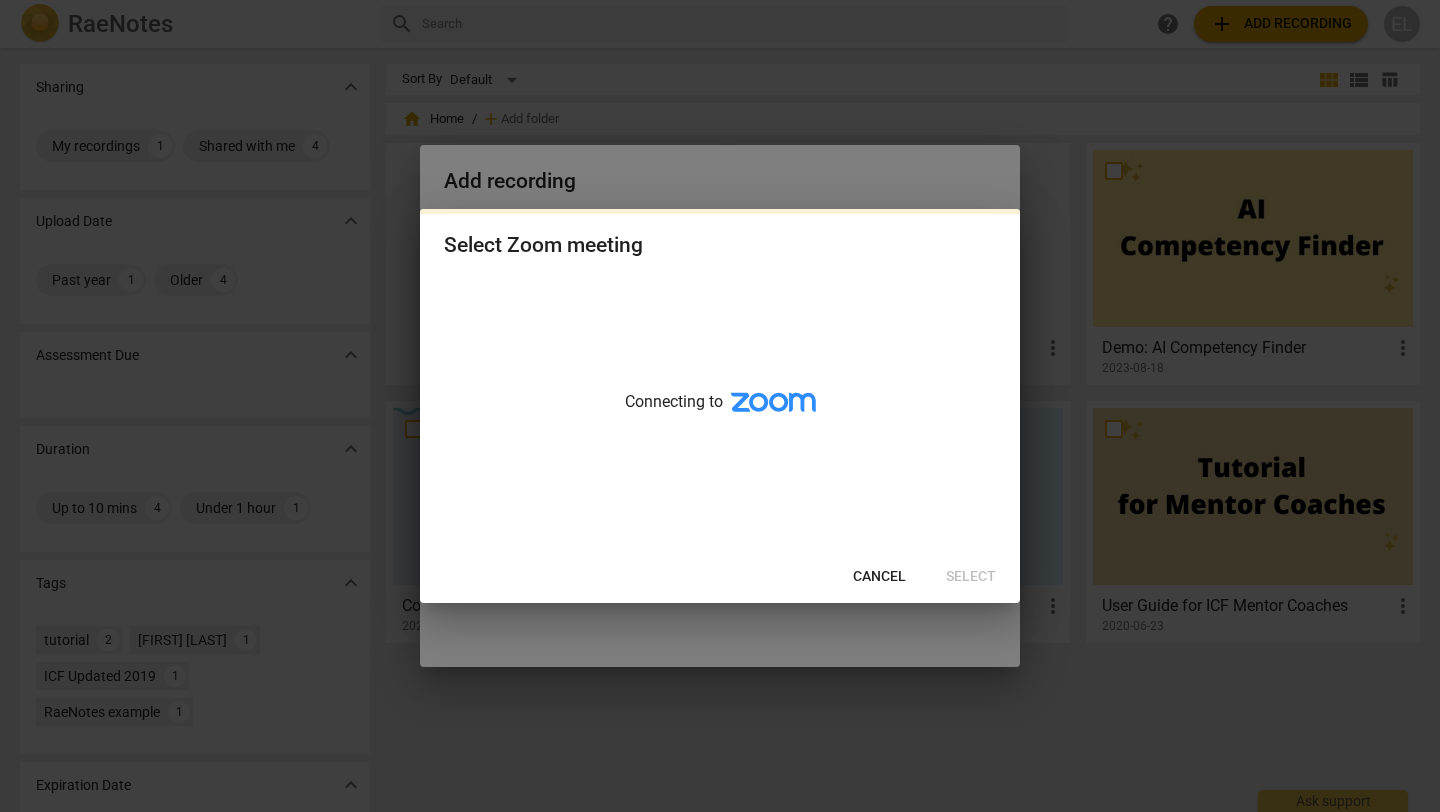 click on "Cancel" at bounding box center (879, 577) 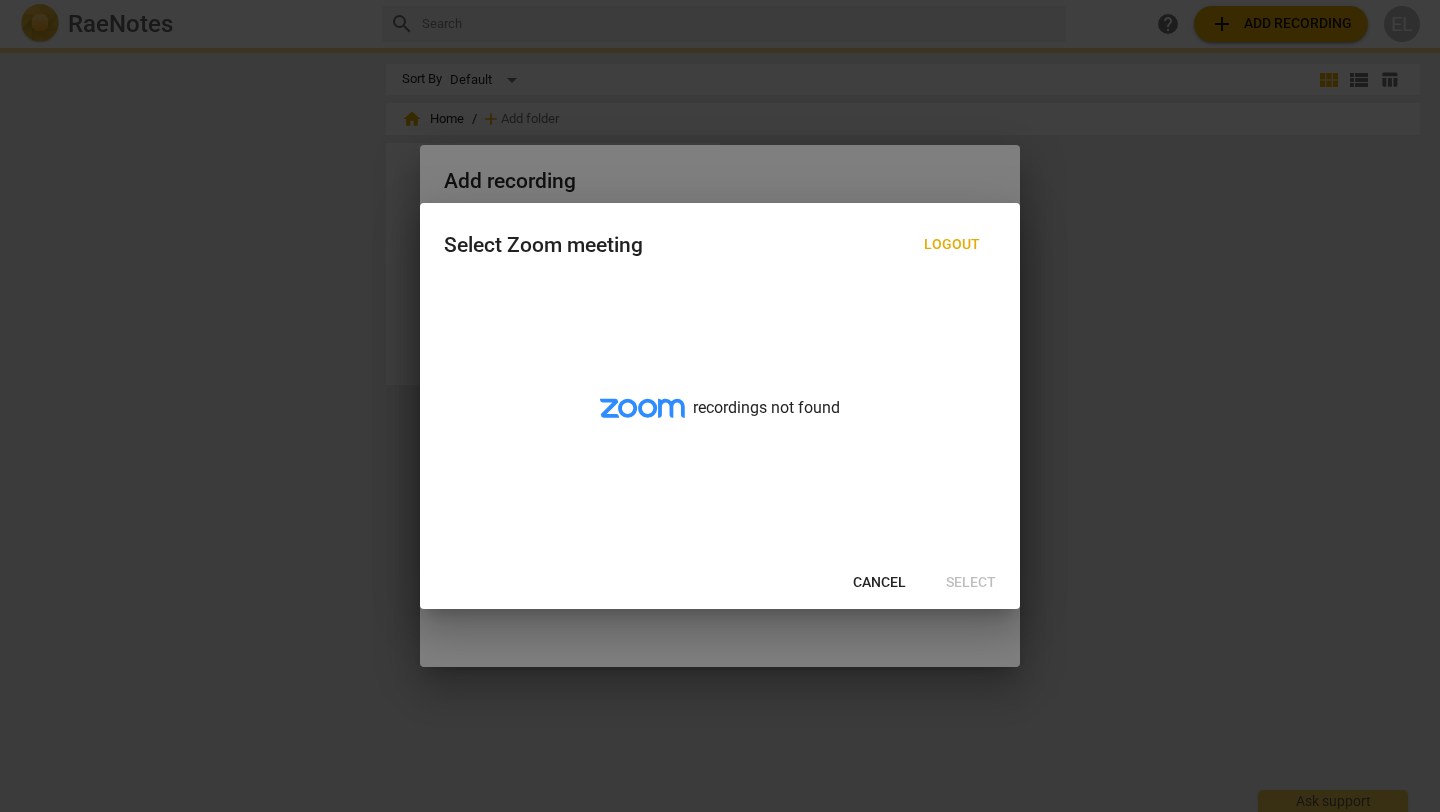 scroll, scrollTop: 0, scrollLeft: 0, axis: both 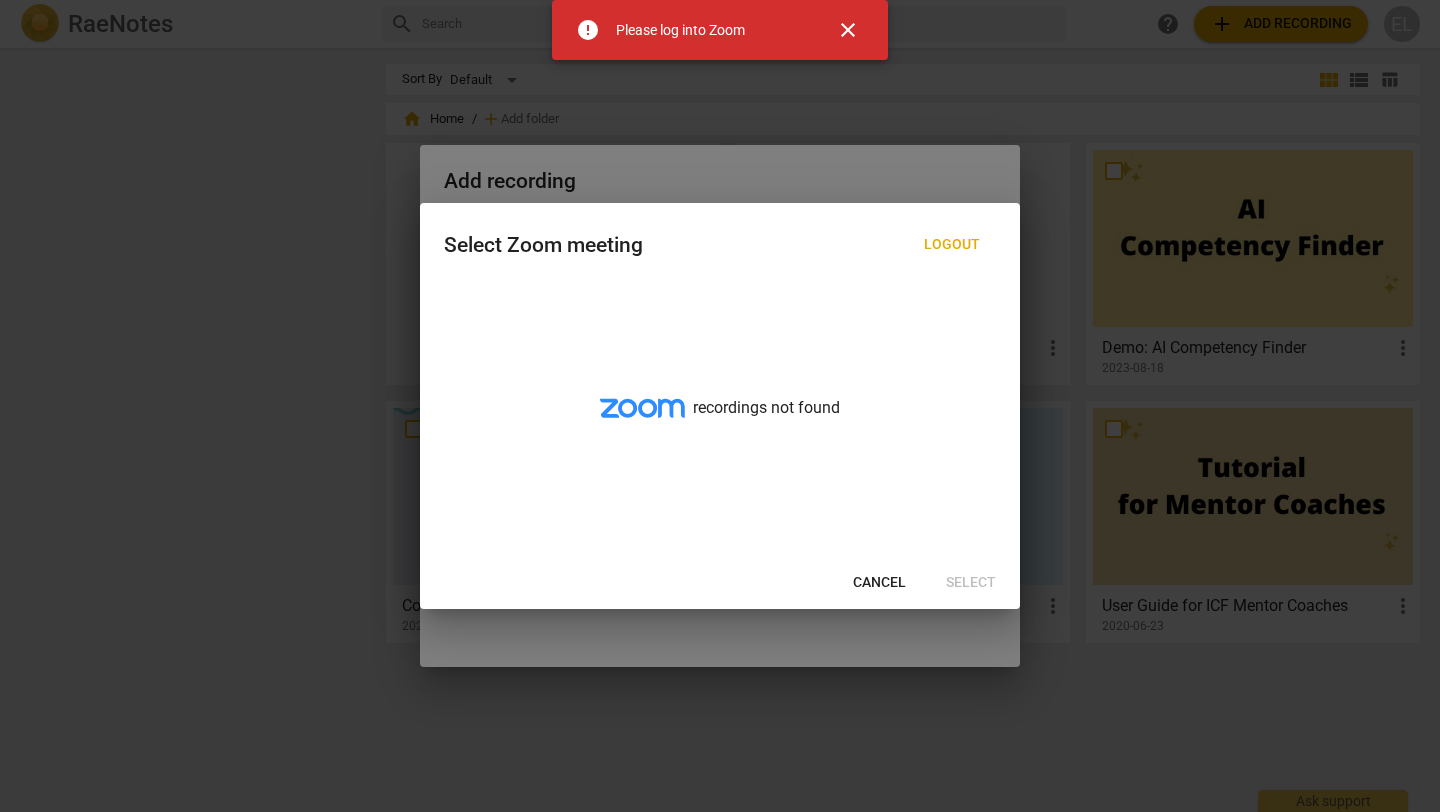 click on "Select Zoom meeting Logout    recordings not found Cancel Select" at bounding box center [720, 406] 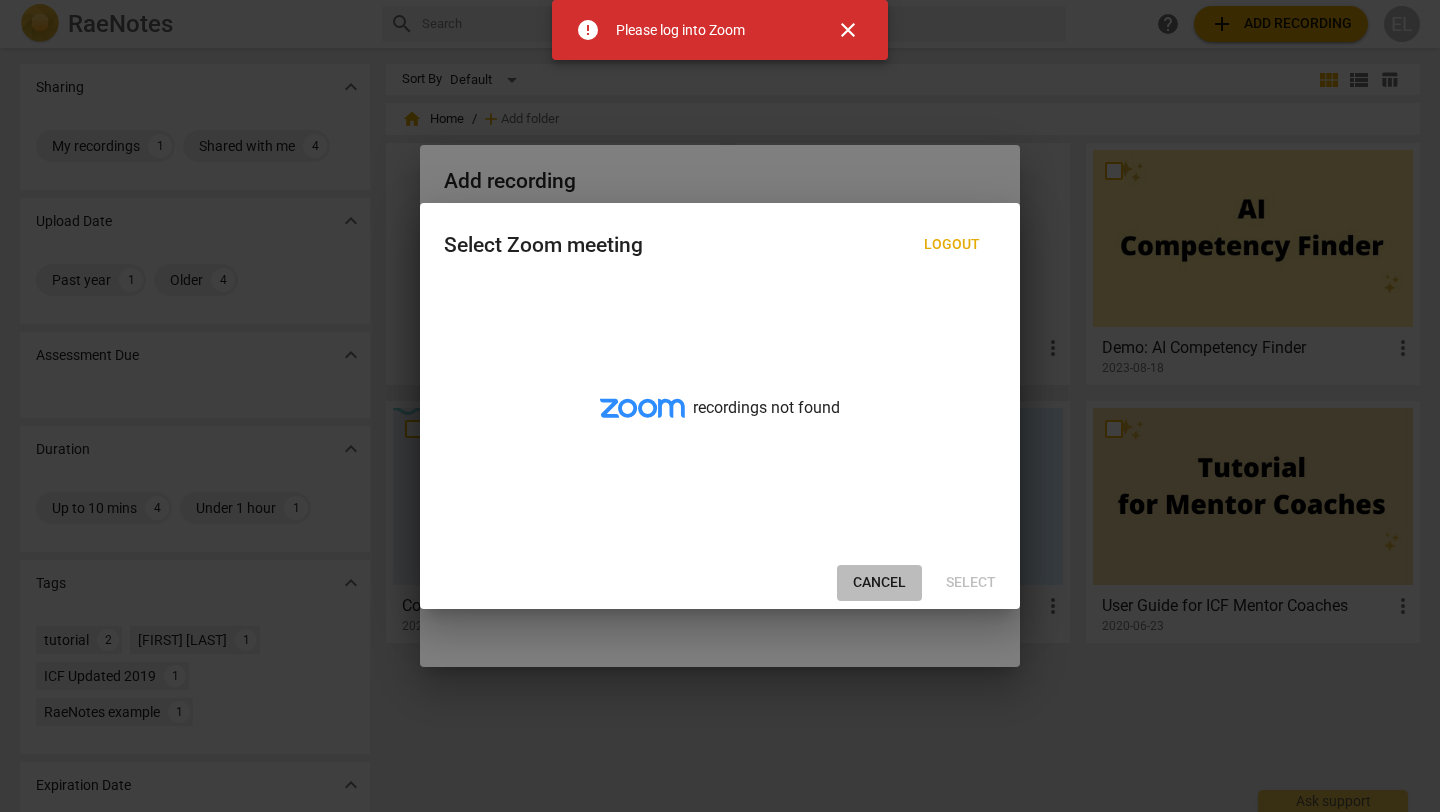 click on "Cancel" at bounding box center [879, 583] 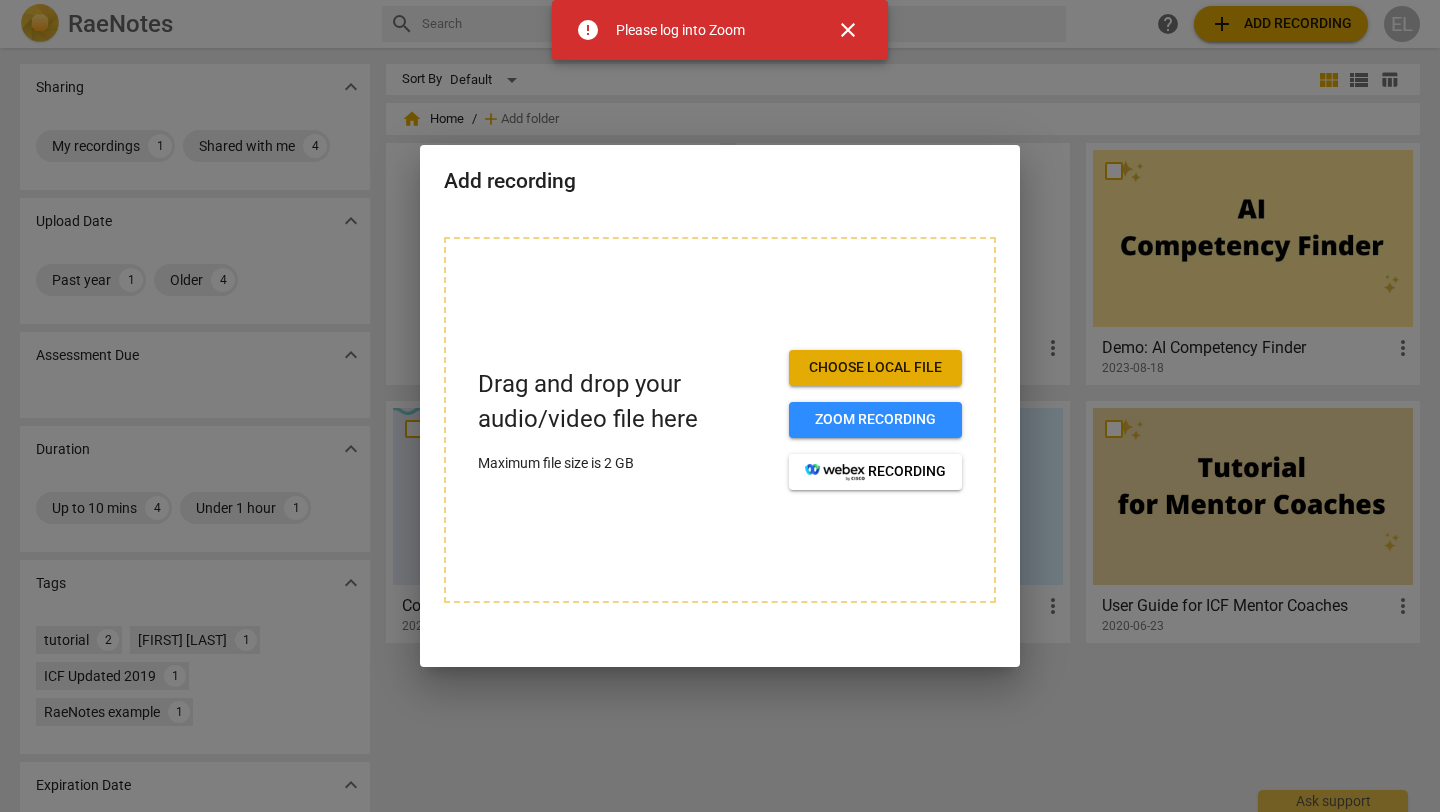 click at bounding box center [720, 406] 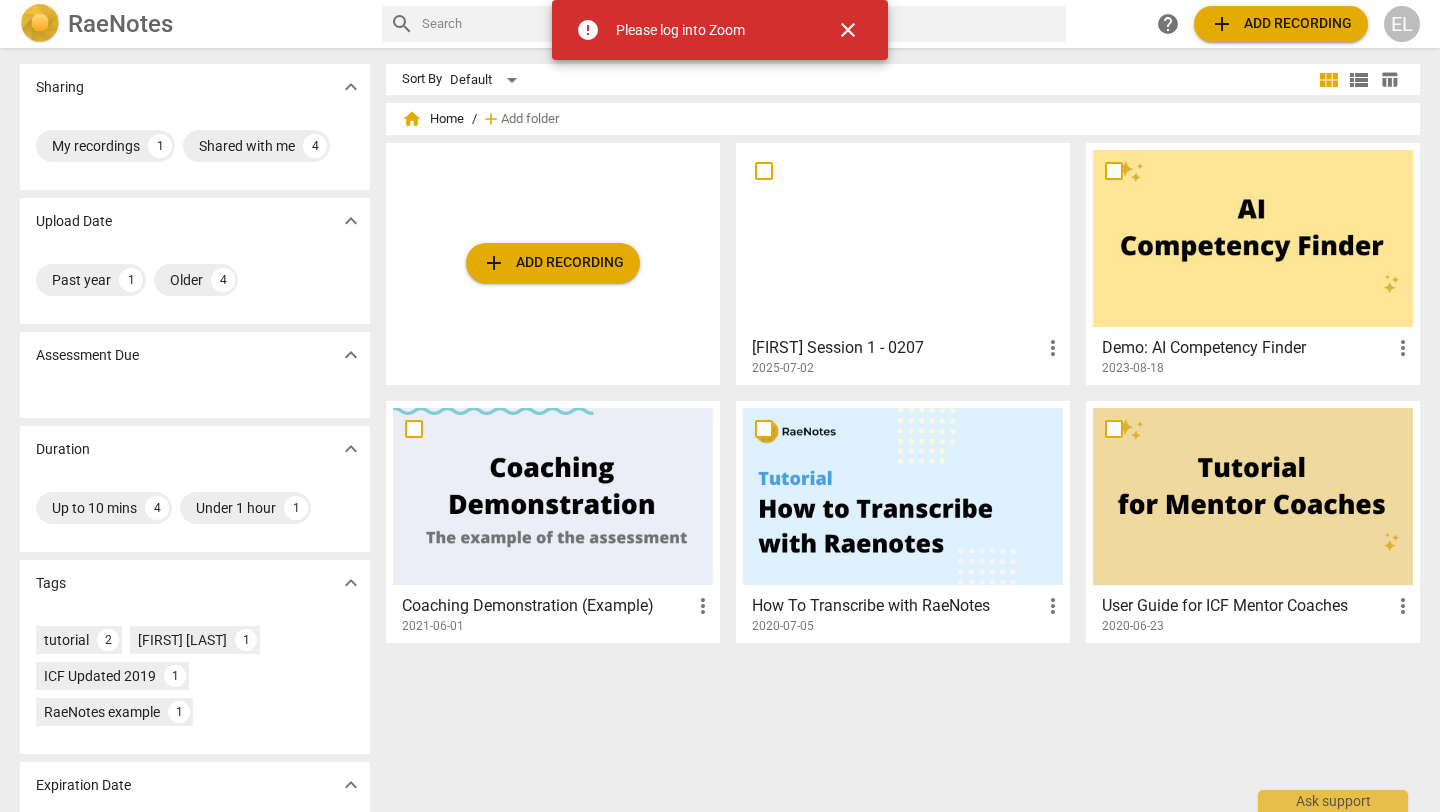 click on "add   Add recording" at bounding box center [553, 263] 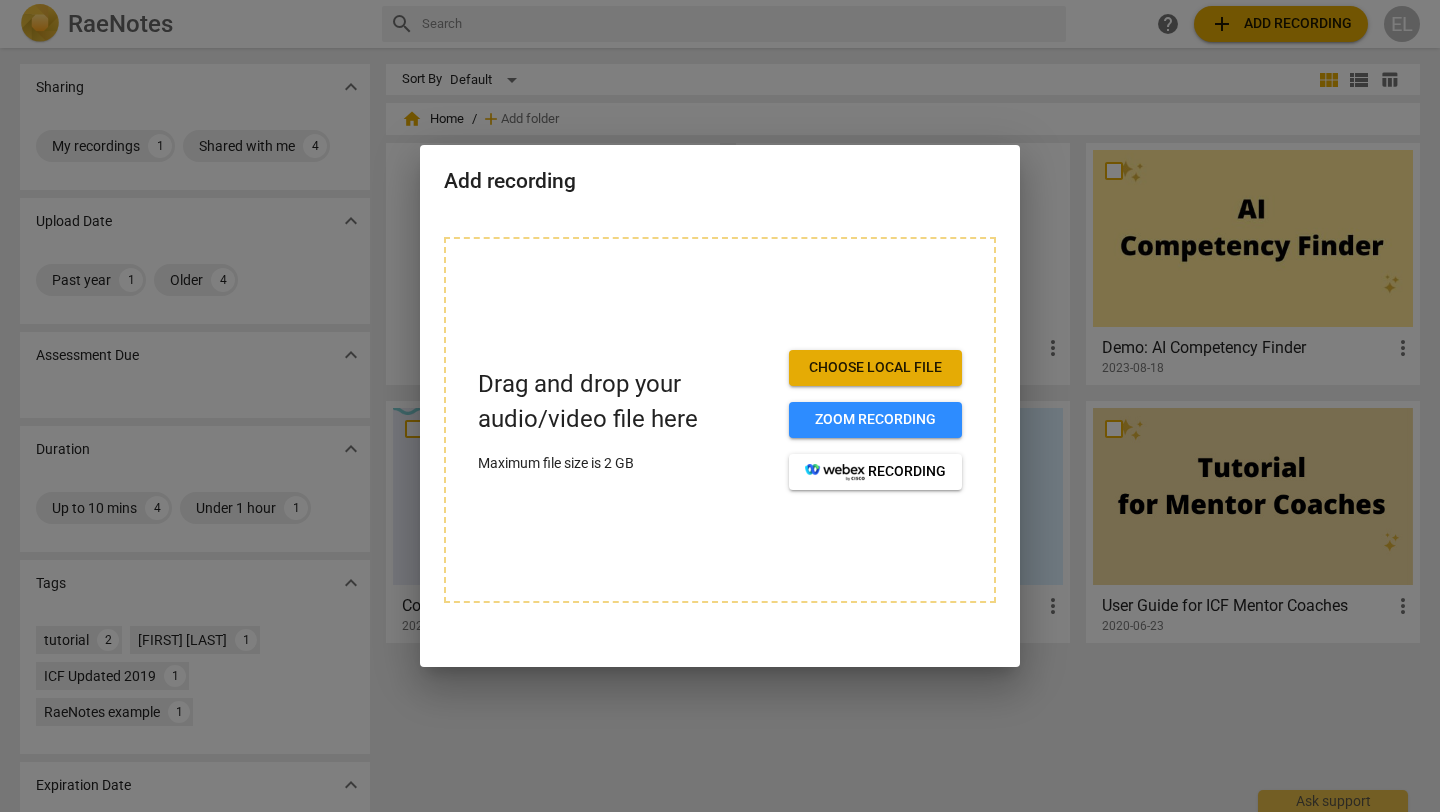 click on "Choose local file" at bounding box center [875, 368] 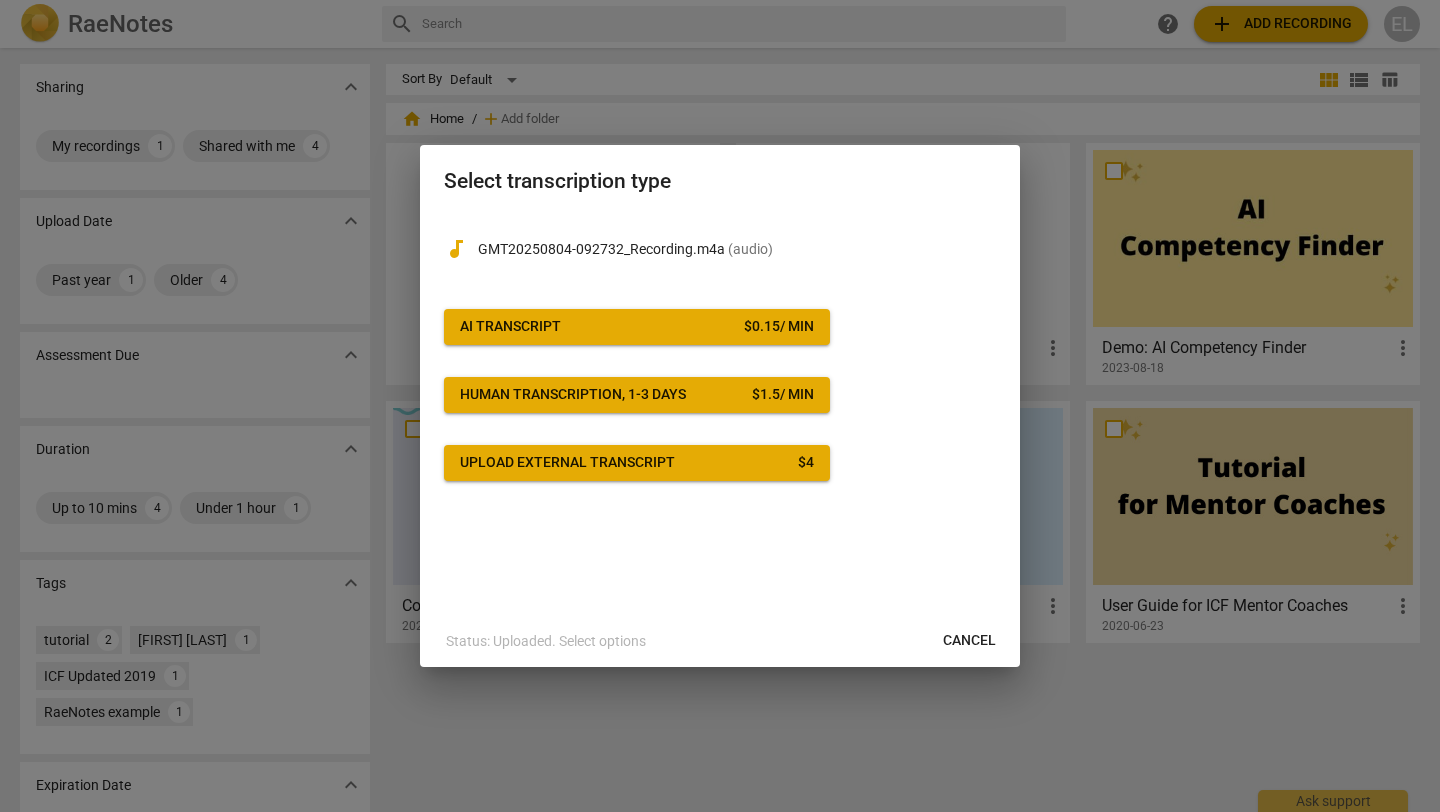 click on "audiotrack GMT20250804-092732_Recording.m4a   ( audio ) AI Transcript $ 0.15  / min Human transcription, 1-3 days $ 1.5  / min Upload external transcript $ 4" at bounding box center (720, 347) 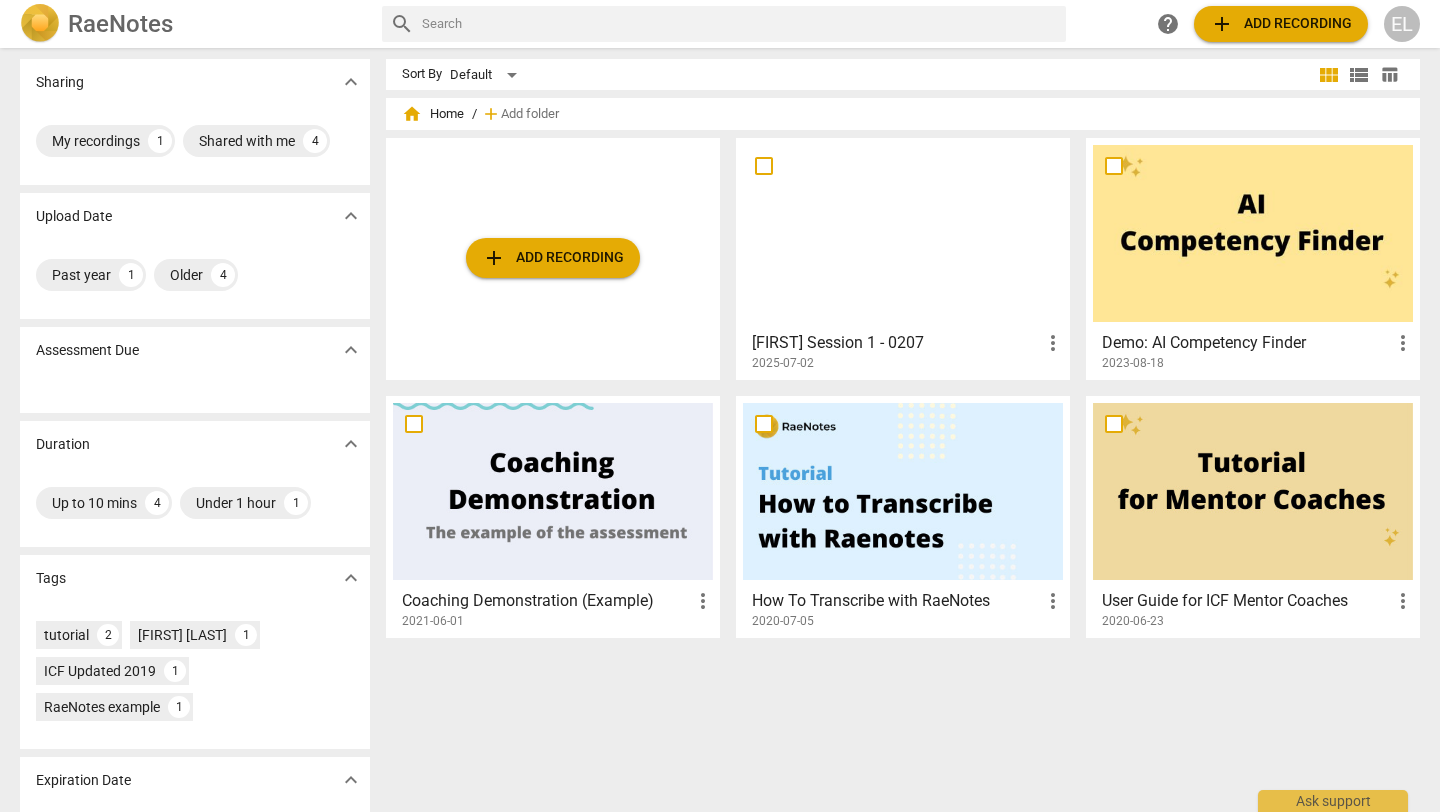 scroll, scrollTop: 0, scrollLeft: 0, axis: both 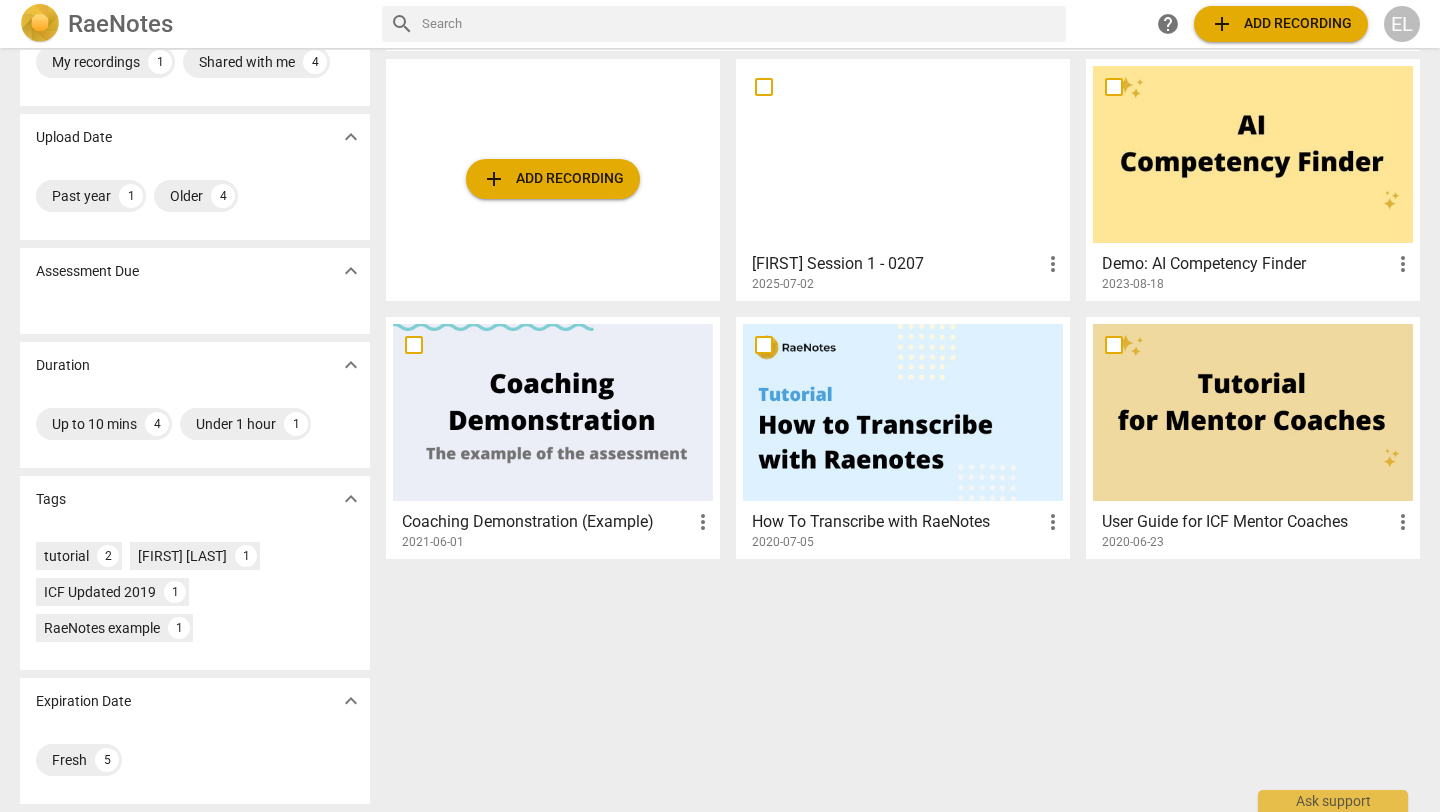 click on "EL" at bounding box center (1402, 24) 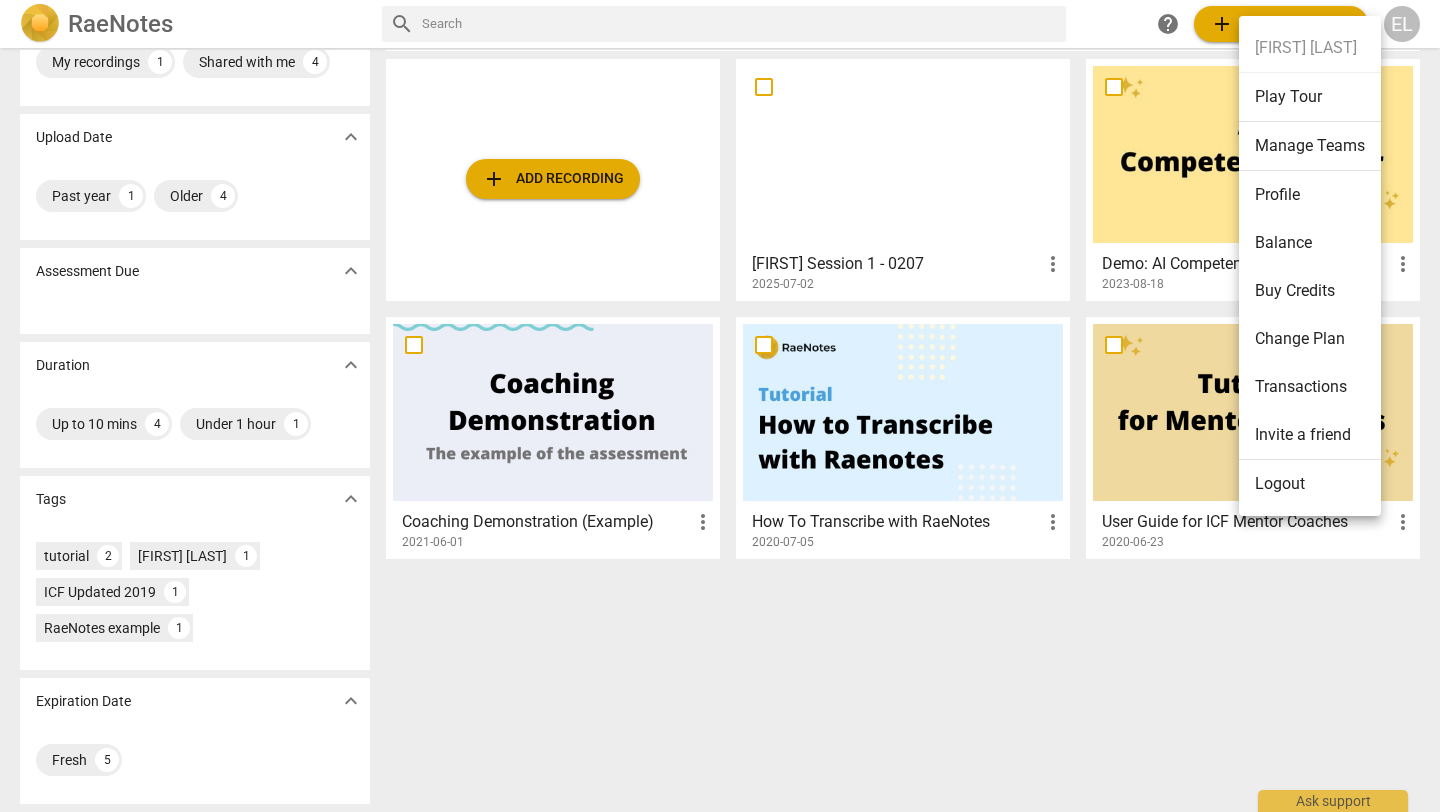 click at bounding box center [720, 406] 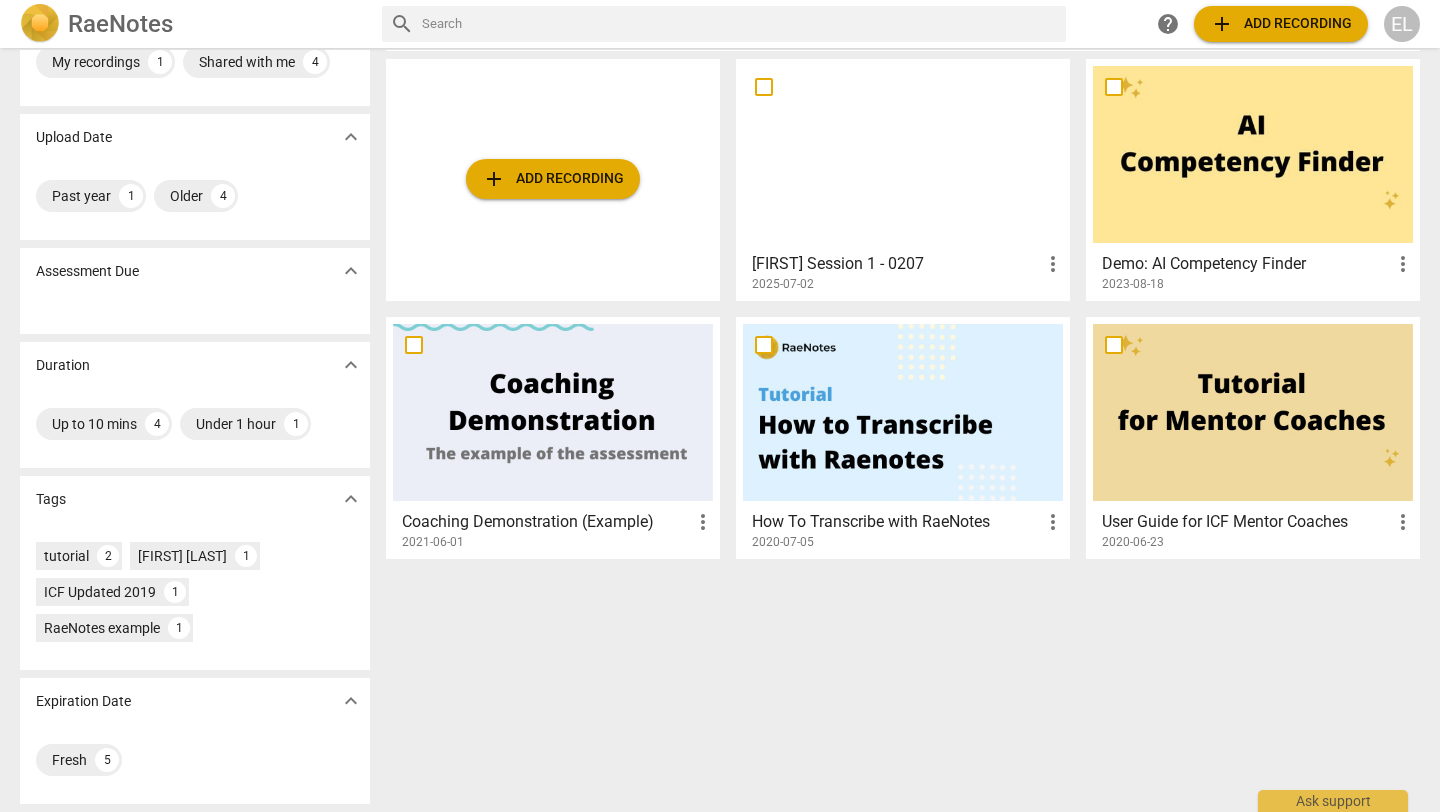 click at bounding box center (903, 154) 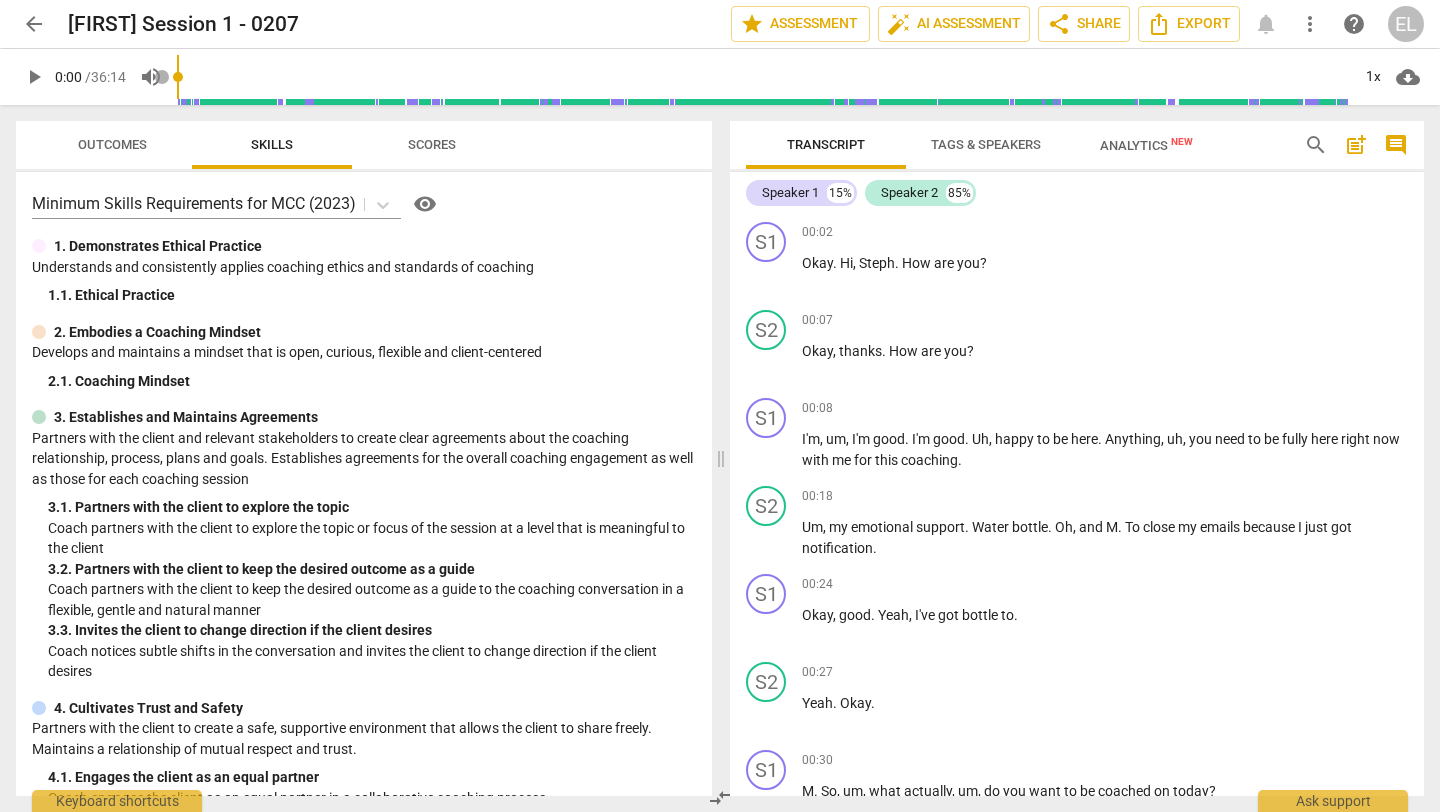 scroll, scrollTop: 6, scrollLeft: 0, axis: vertical 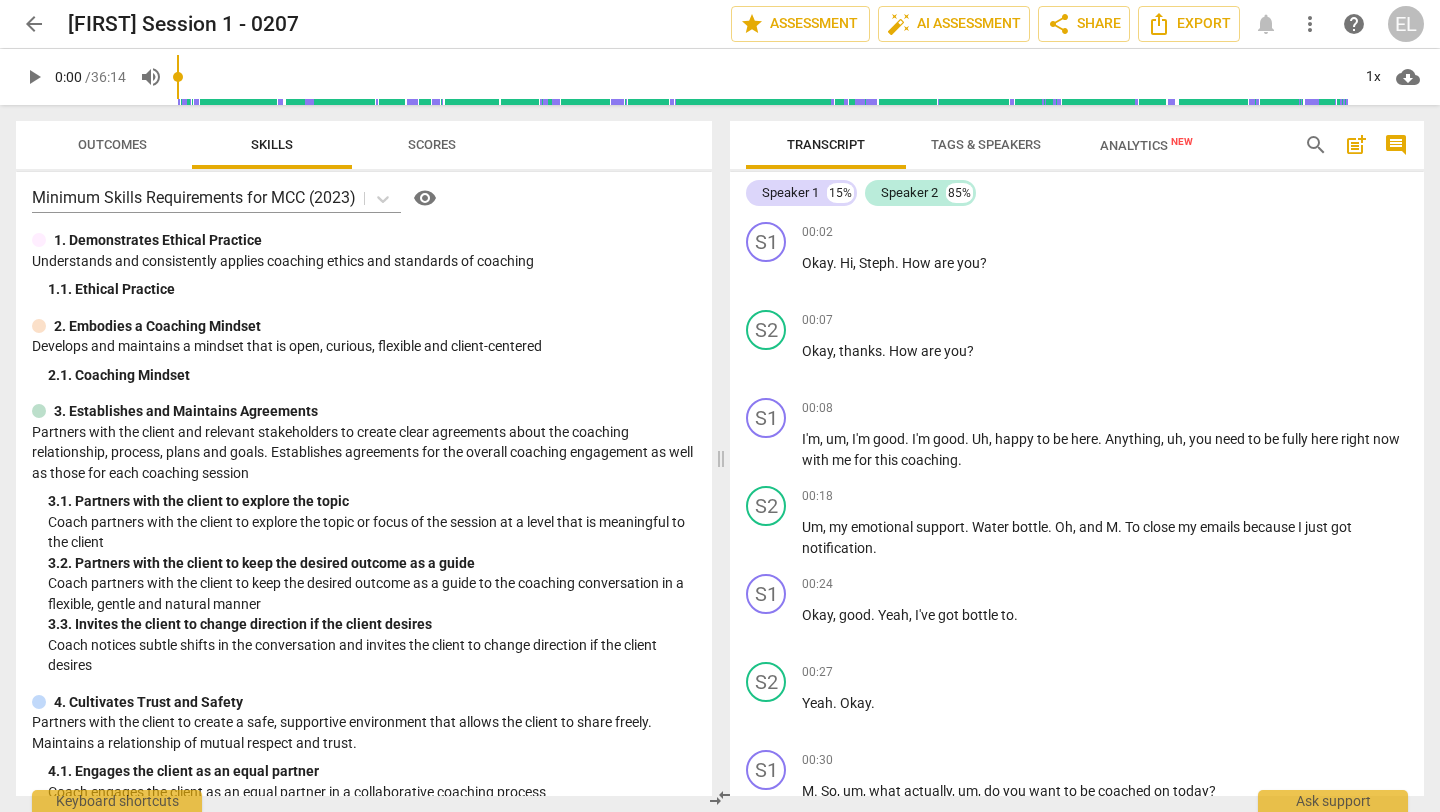 click on "[FIRST] [LAST] Session 1 - 0207 edit star    Assessment   auto_fix_high    AI Assessment share    Share    Export notifications more_vert help EL" at bounding box center (720, 24) 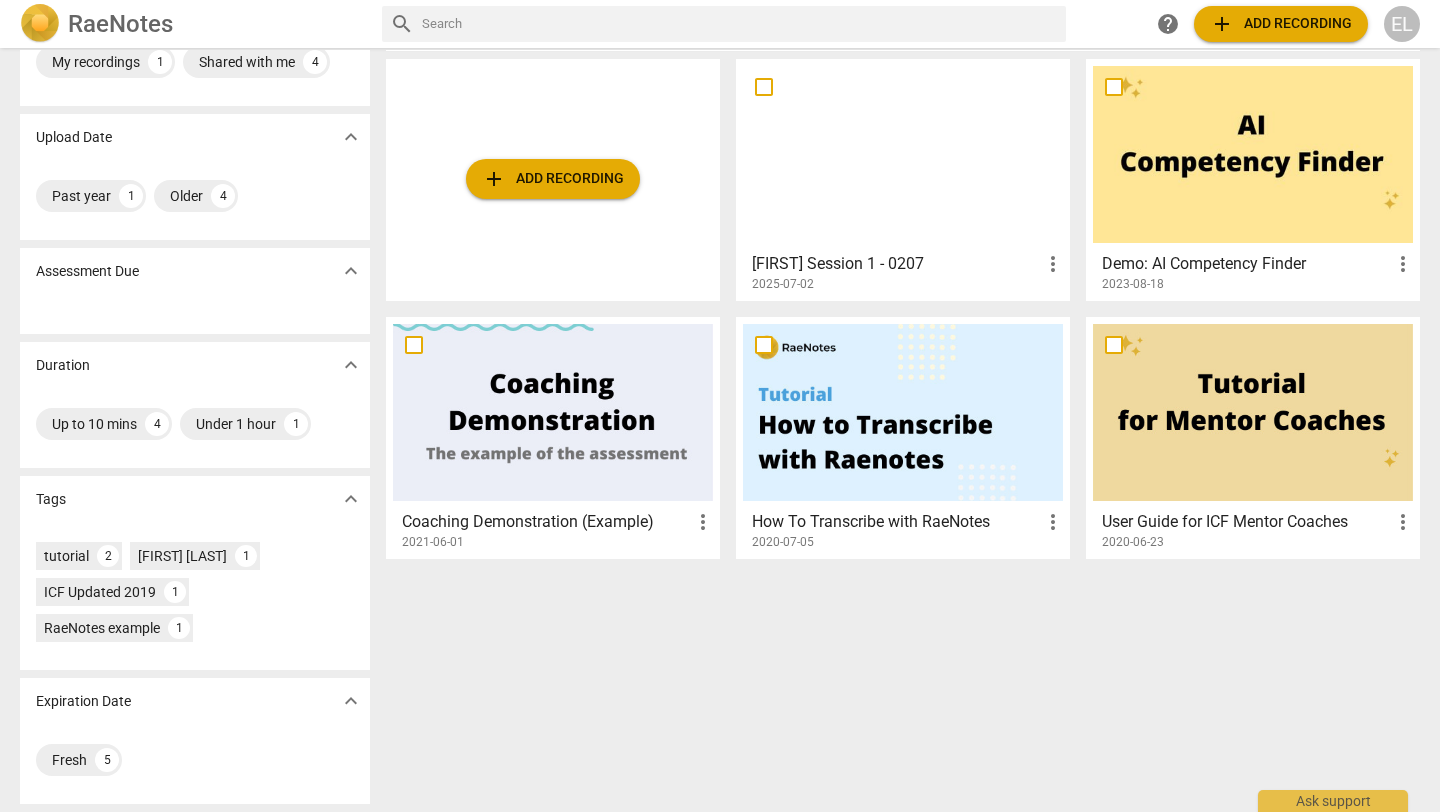 scroll, scrollTop: 0, scrollLeft: 0, axis: both 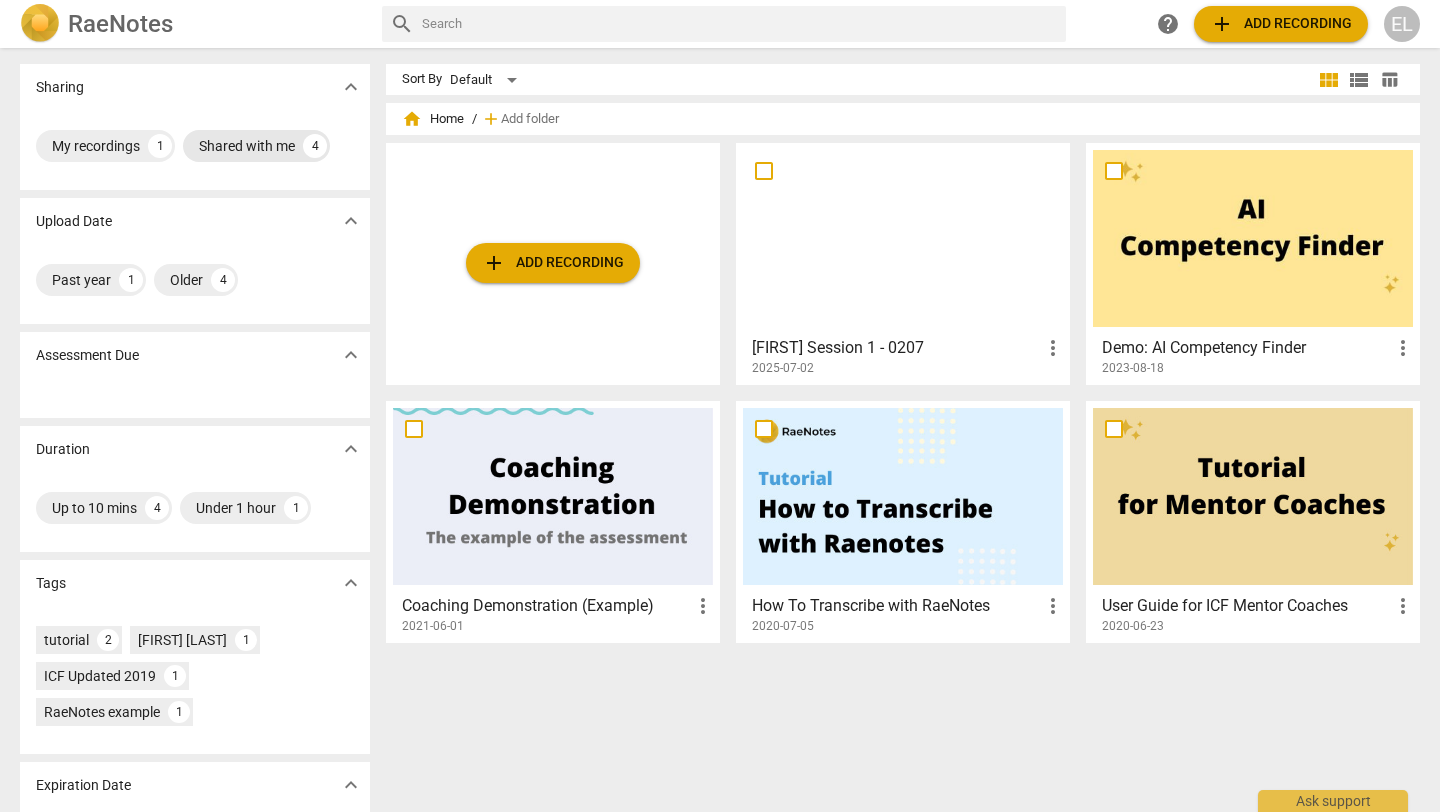 click on "Shared with me 4" at bounding box center [256, 146] 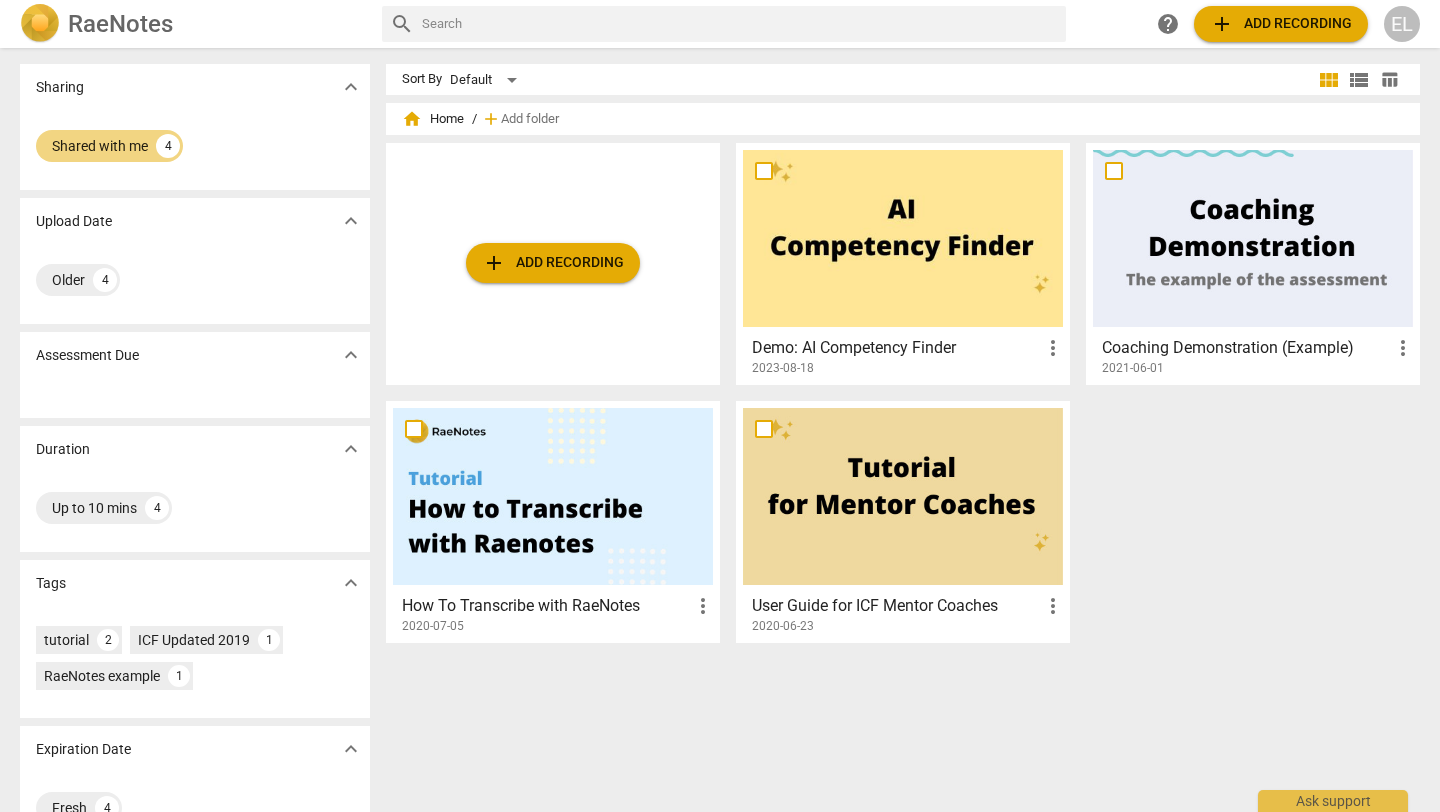 click on "RaeNotes" at bounding box center (120, 24) 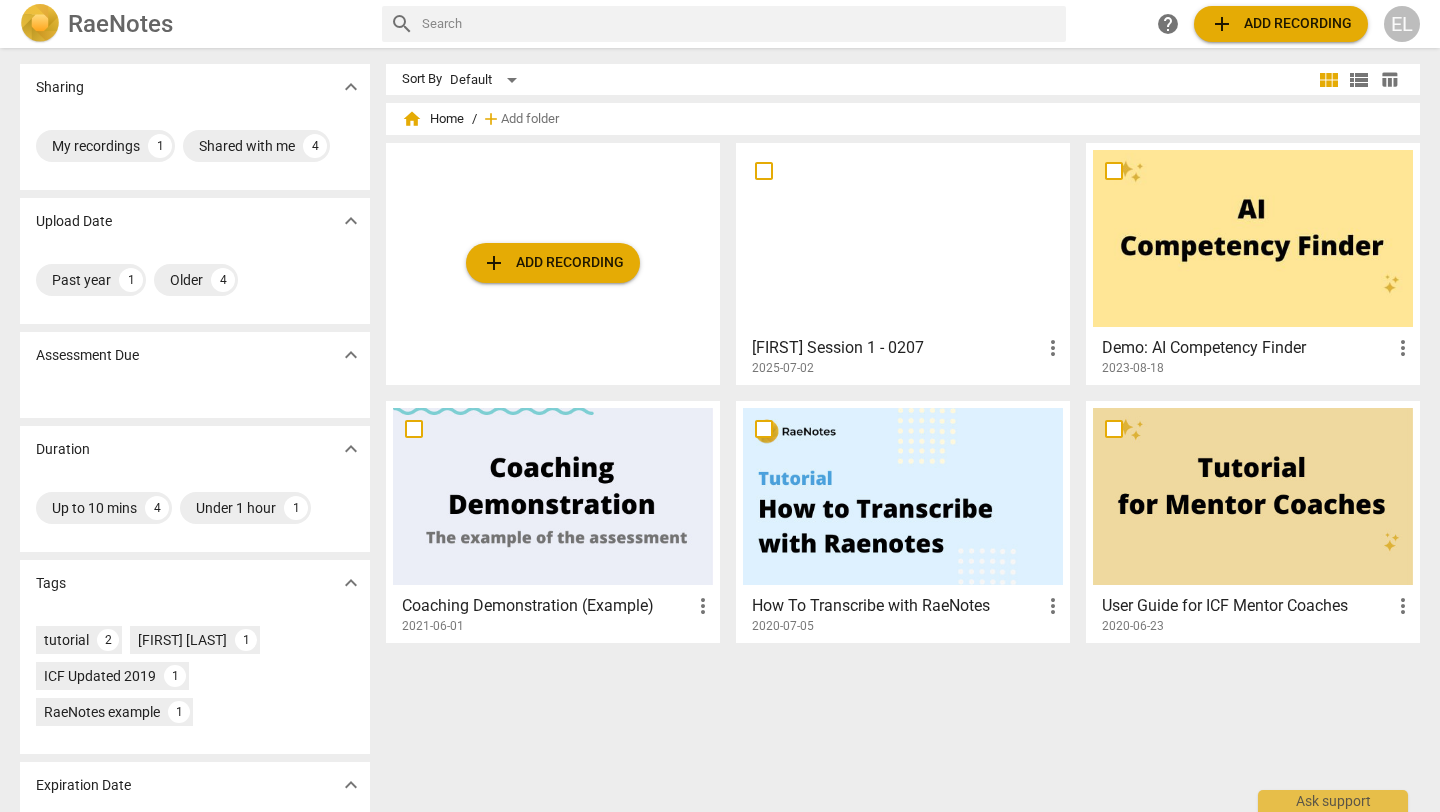scroll, scrollTop: 84, scrollLeft: 0, axis: vertical 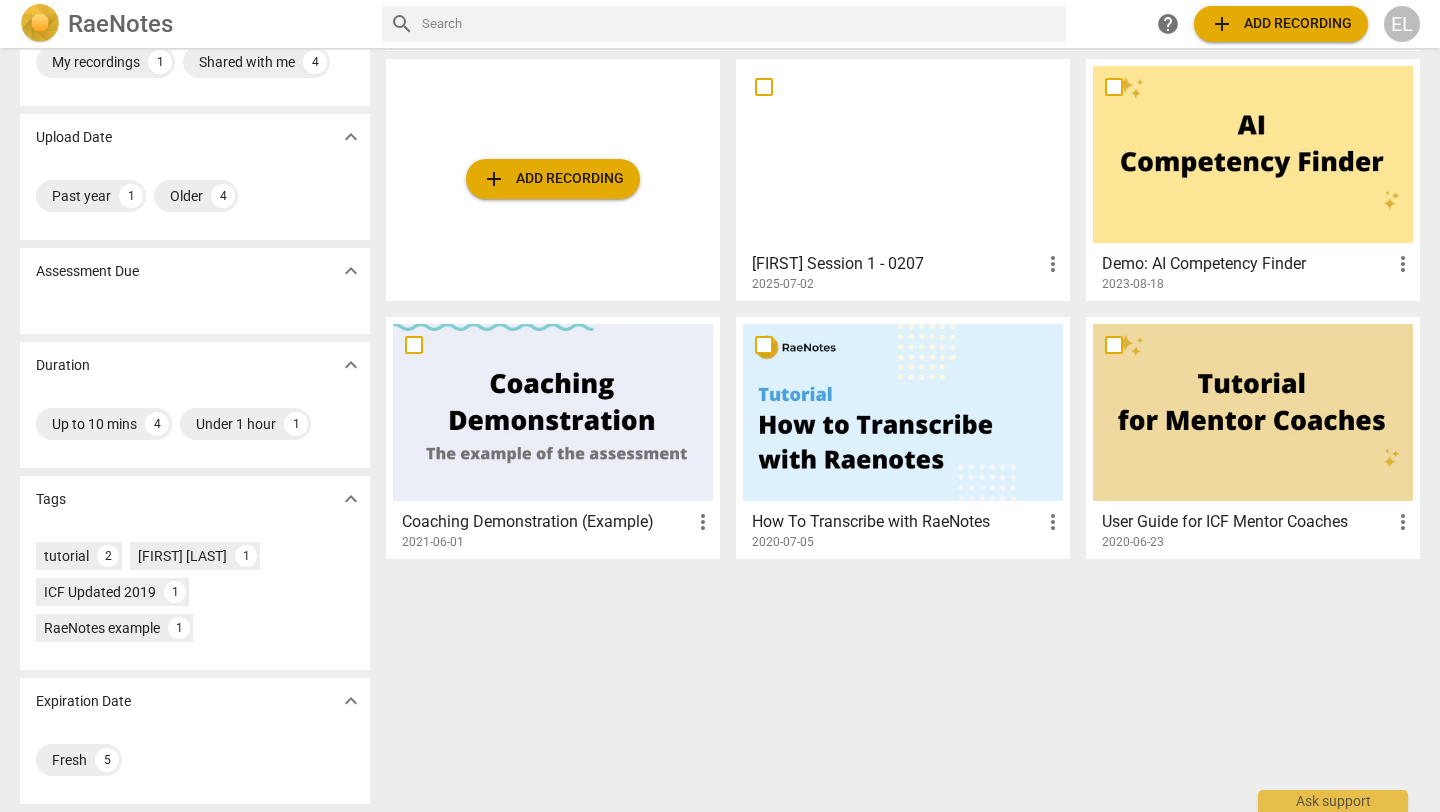 click on "add   Add recording" at bounding box center [553, 179] 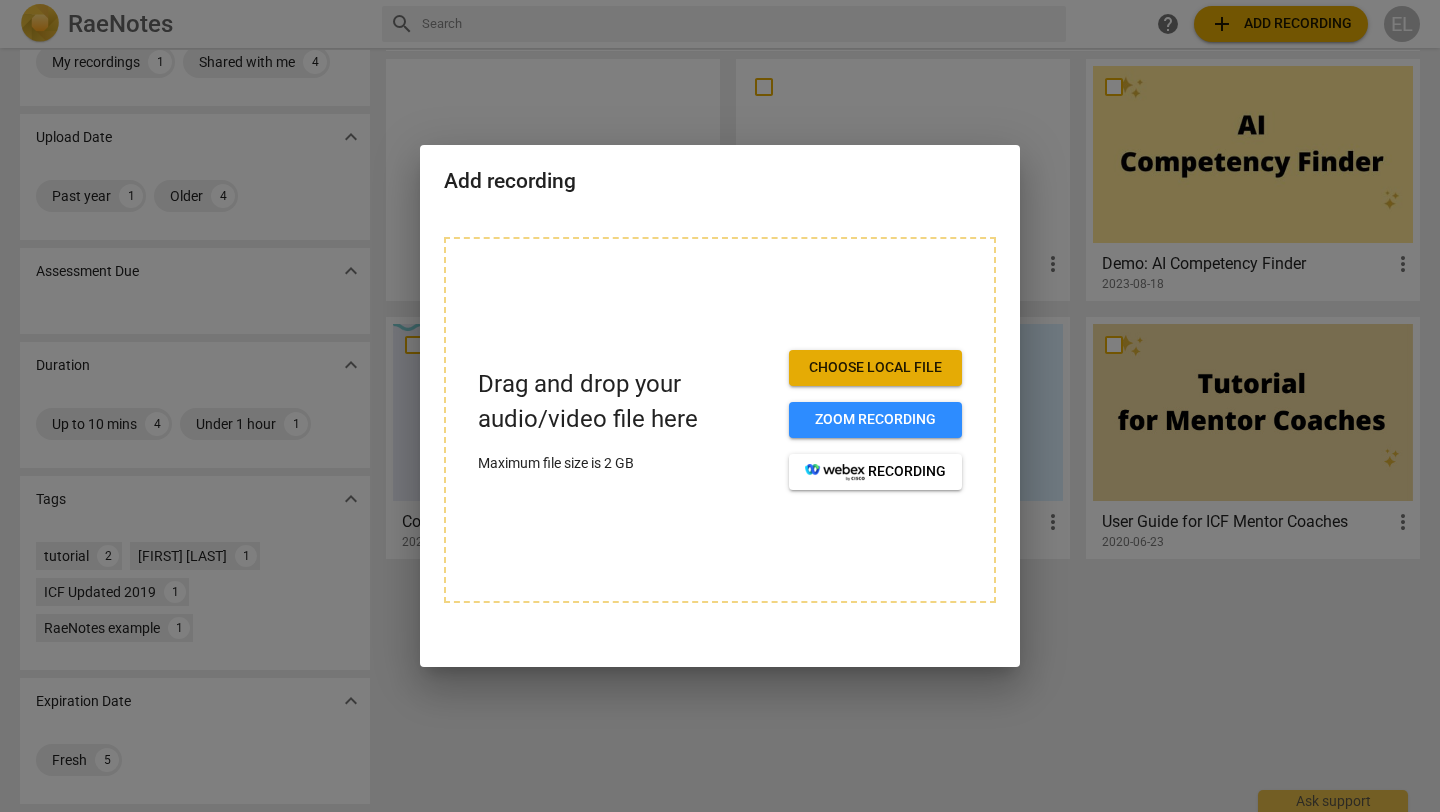 click on "Choose local file" at bounding box center (875, 368) 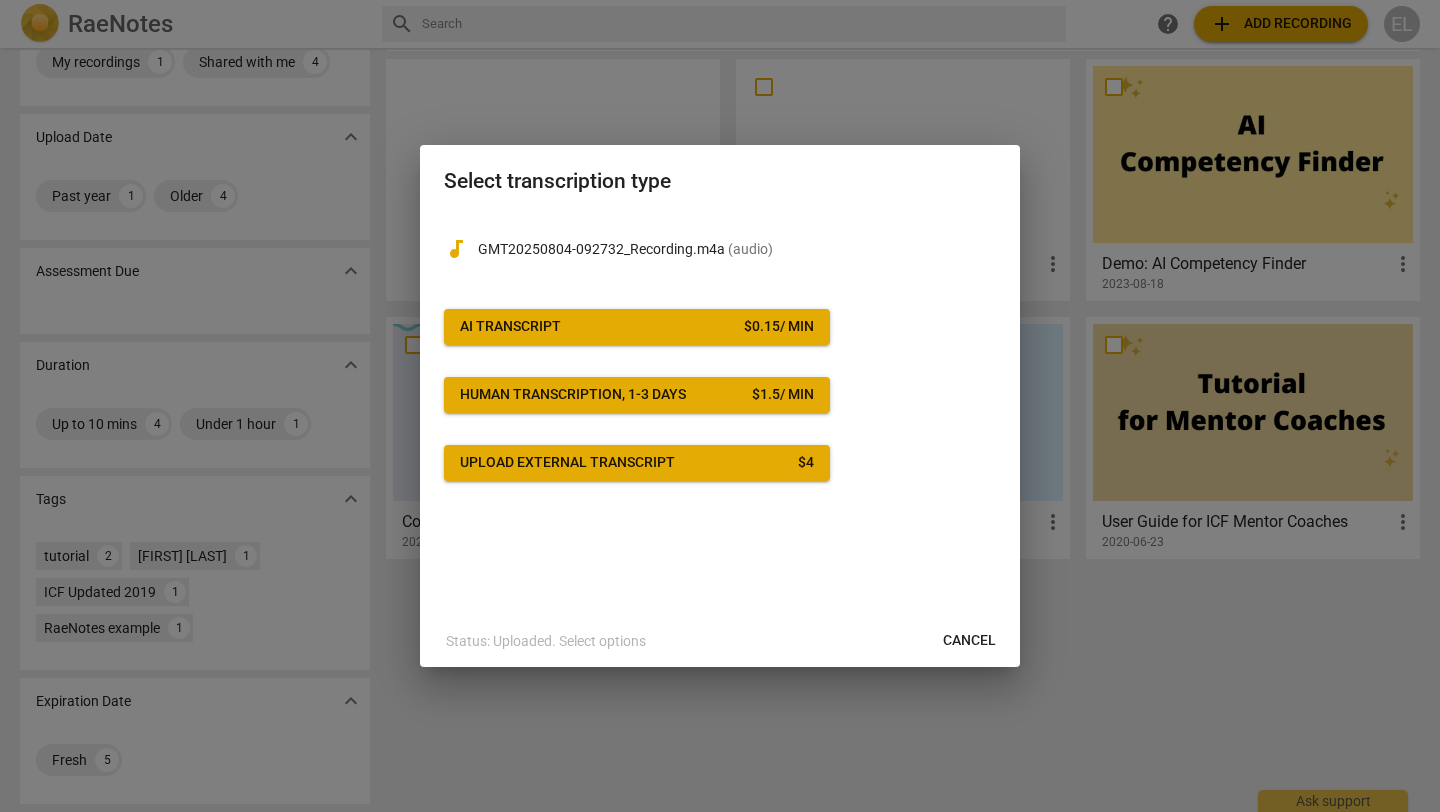 click on "AI Transcript $ 0.15  / min" at bounding box center (637, 327) 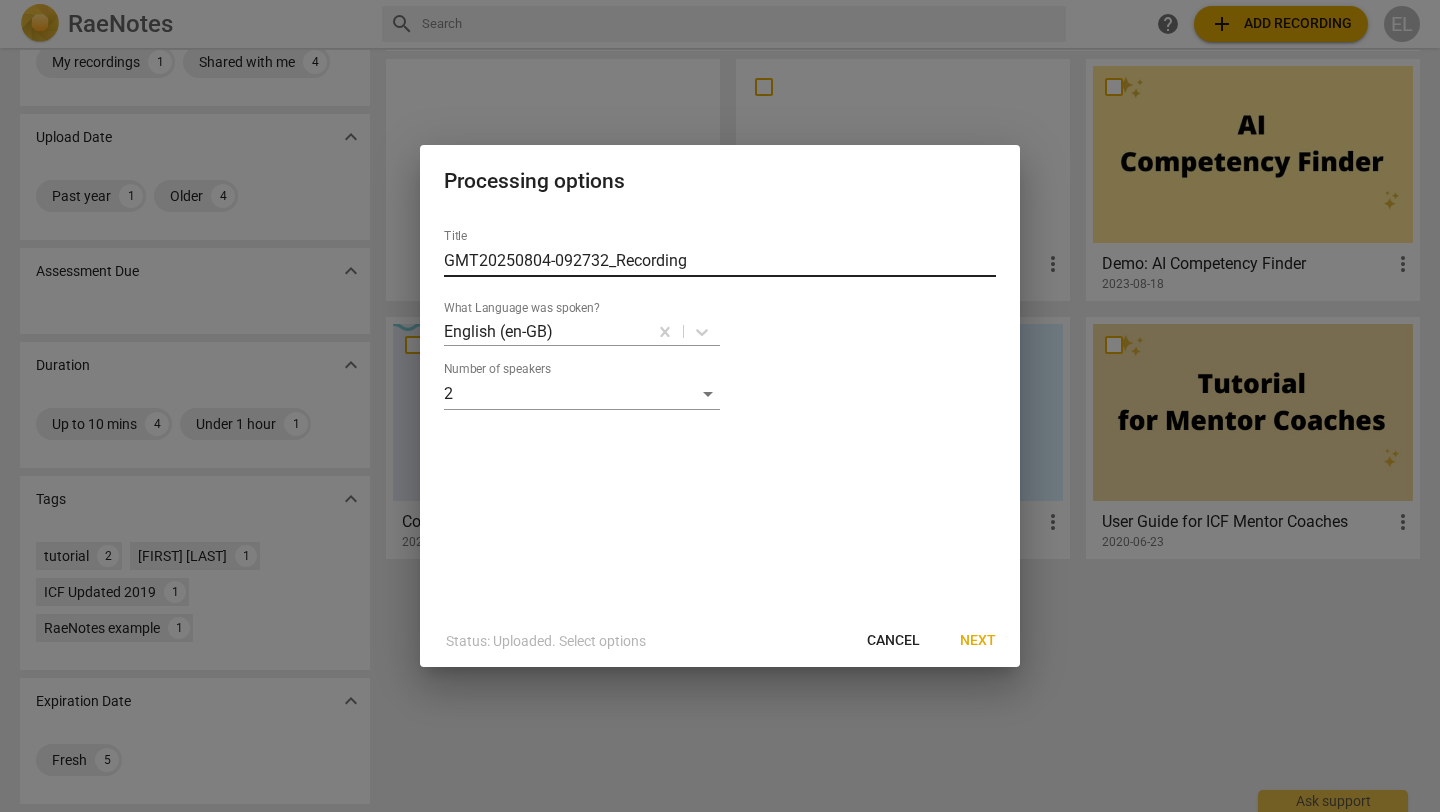 click on "GMT20250804-092732_Recording" at bounding box center [720, 261] 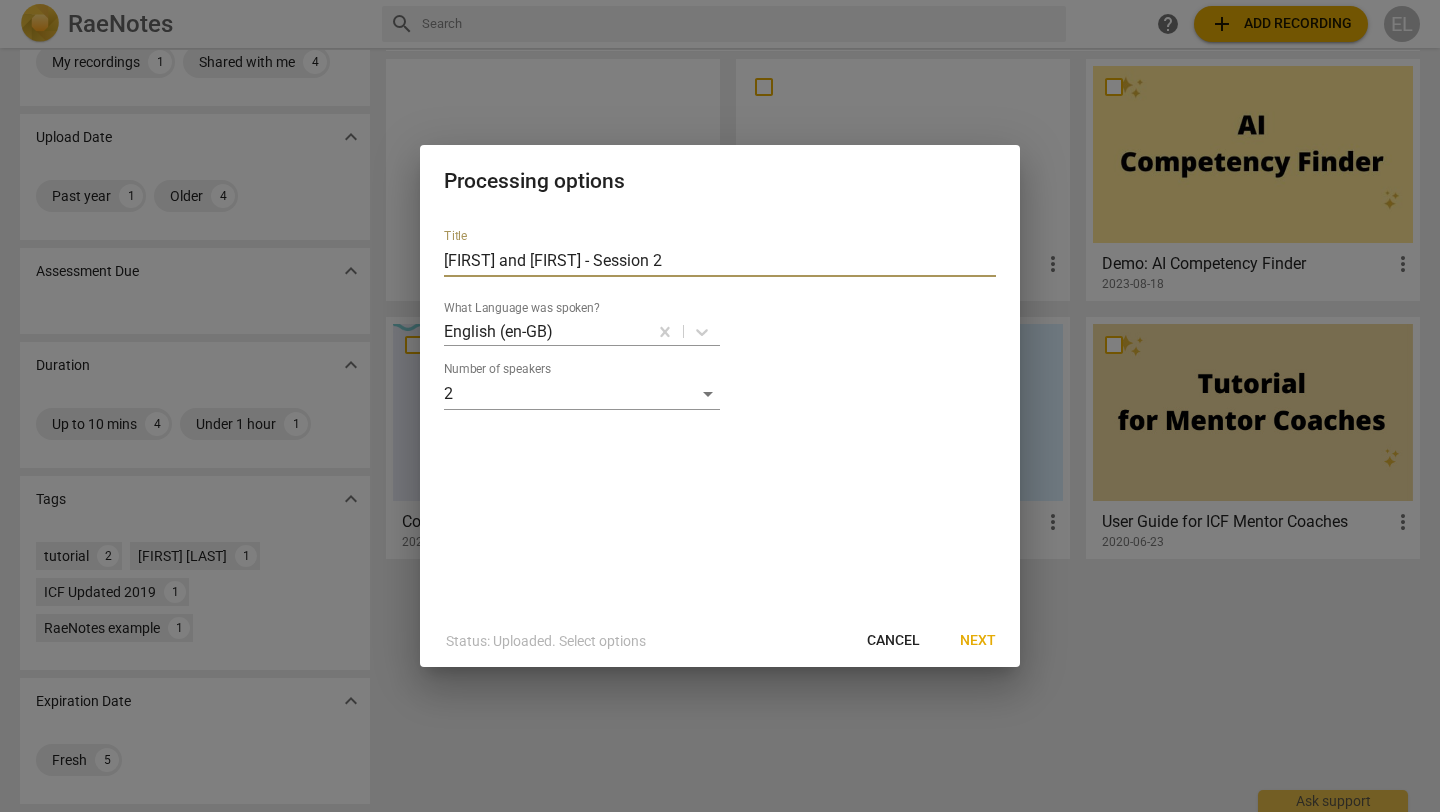 type on "[FIRST] and [FIRST] - Session 2" 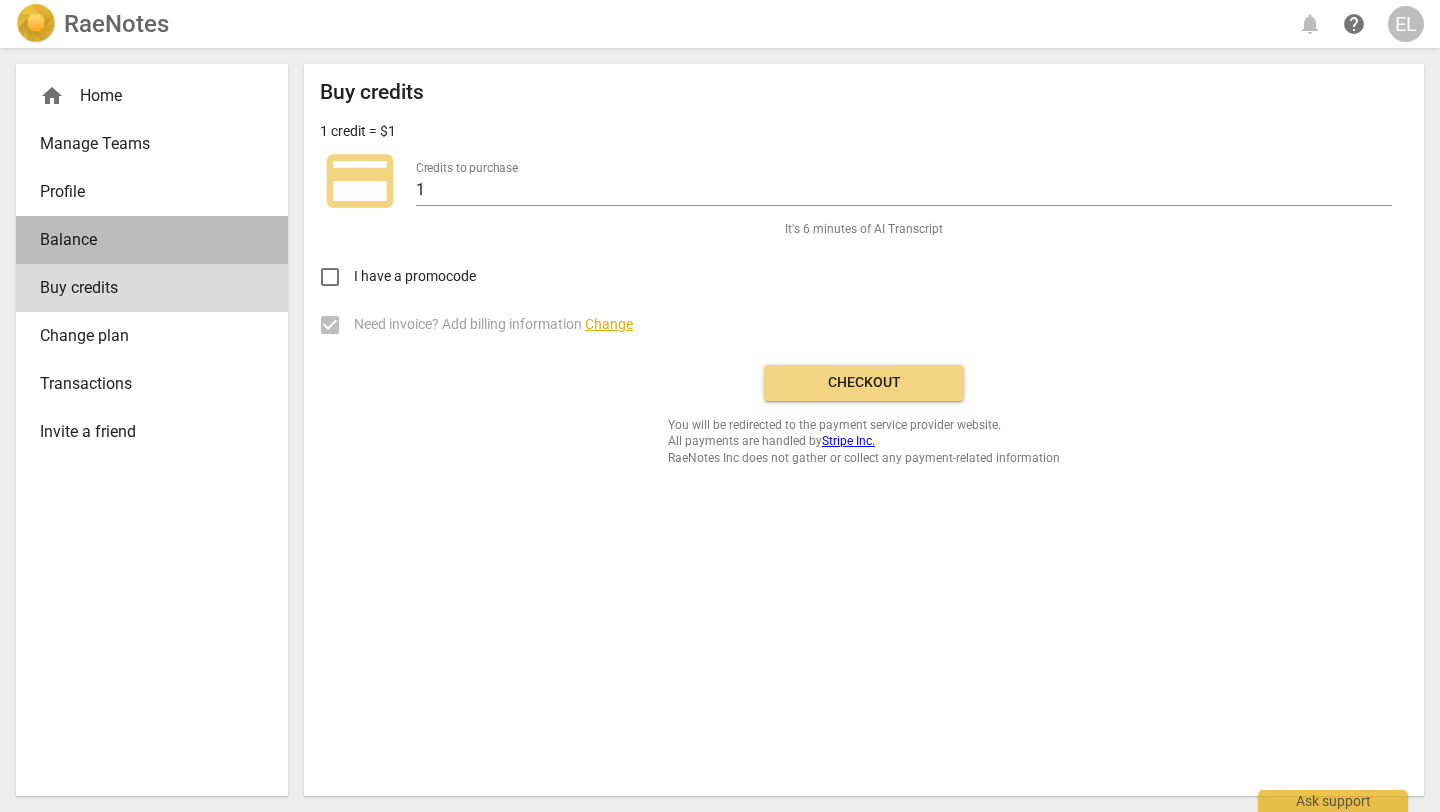 click on "Balance" at bounding box center [144, 240] 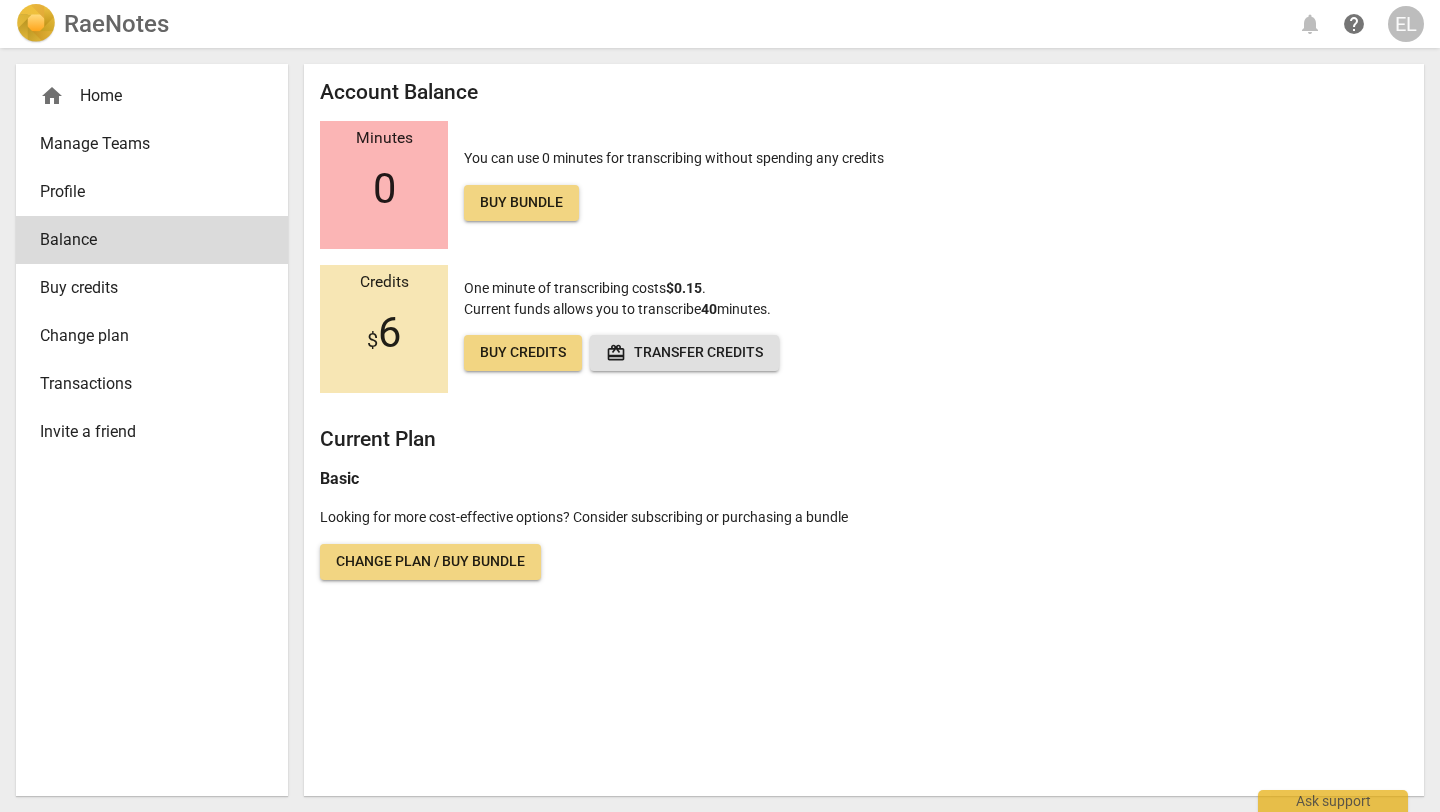 click on "Buy credits" at bounding box center (523, 353) 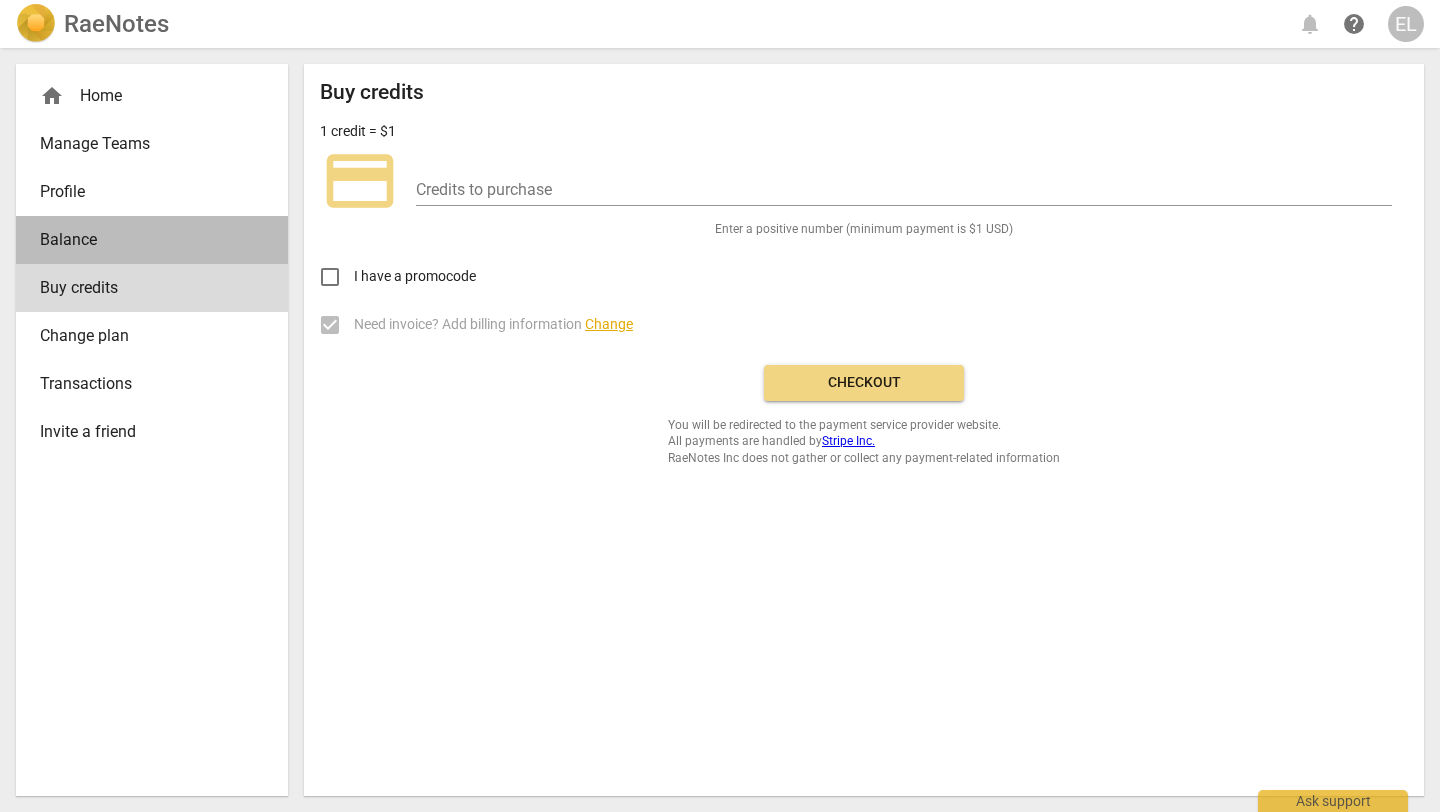 click on "Balance" at bounding box center (144, 240) 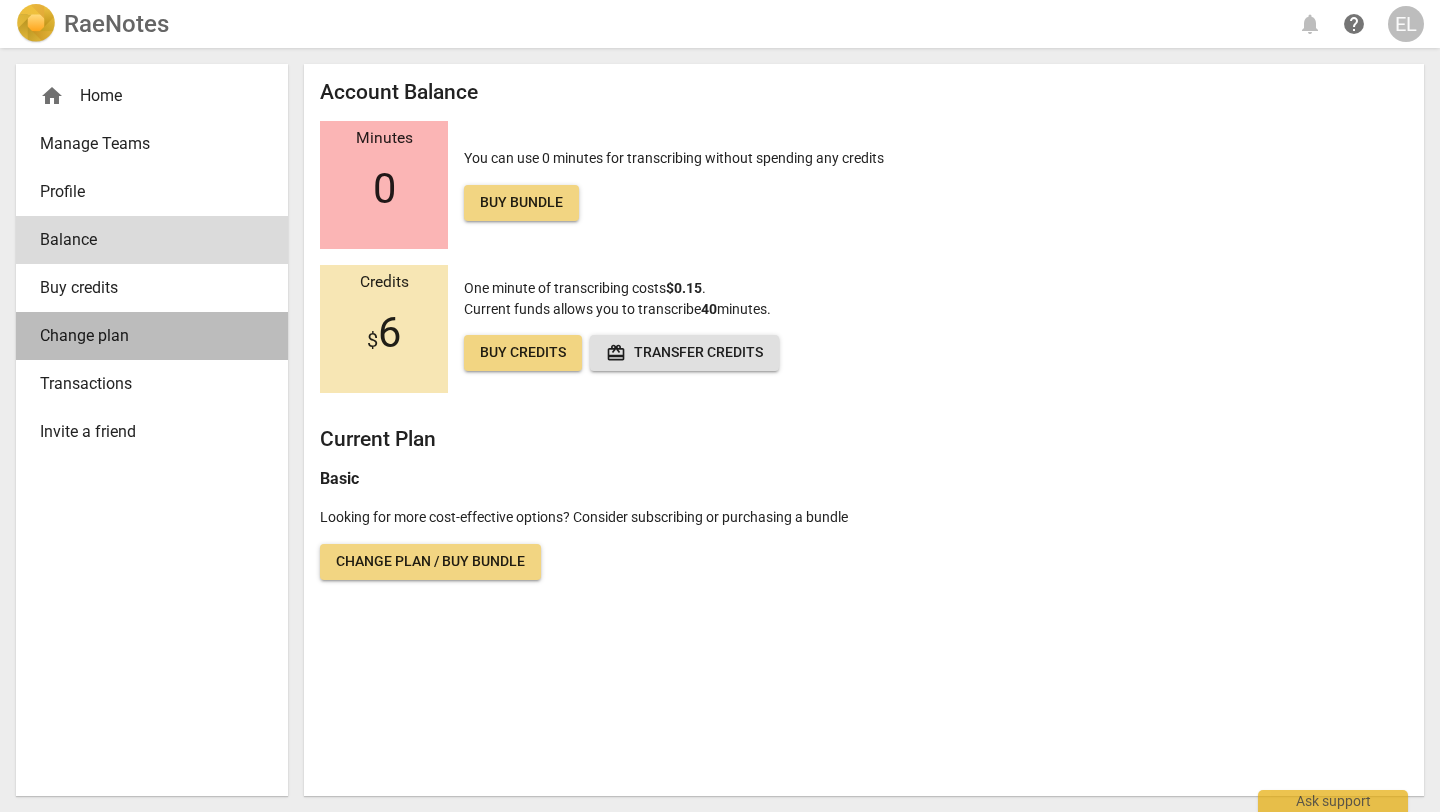 click on "Change plan" at bounding box center (144, 336) 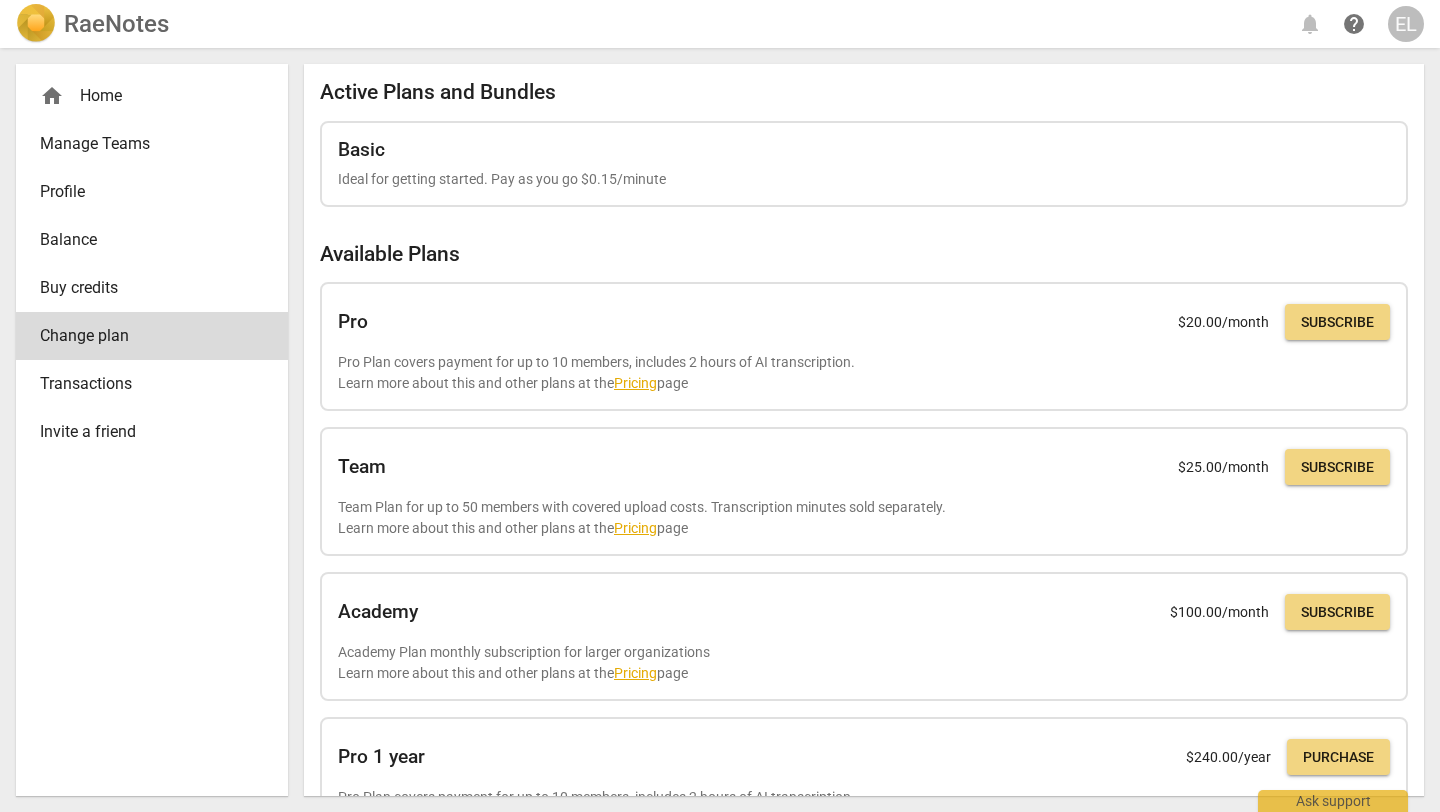 click on "Profile" at bounding box center [144, 192] 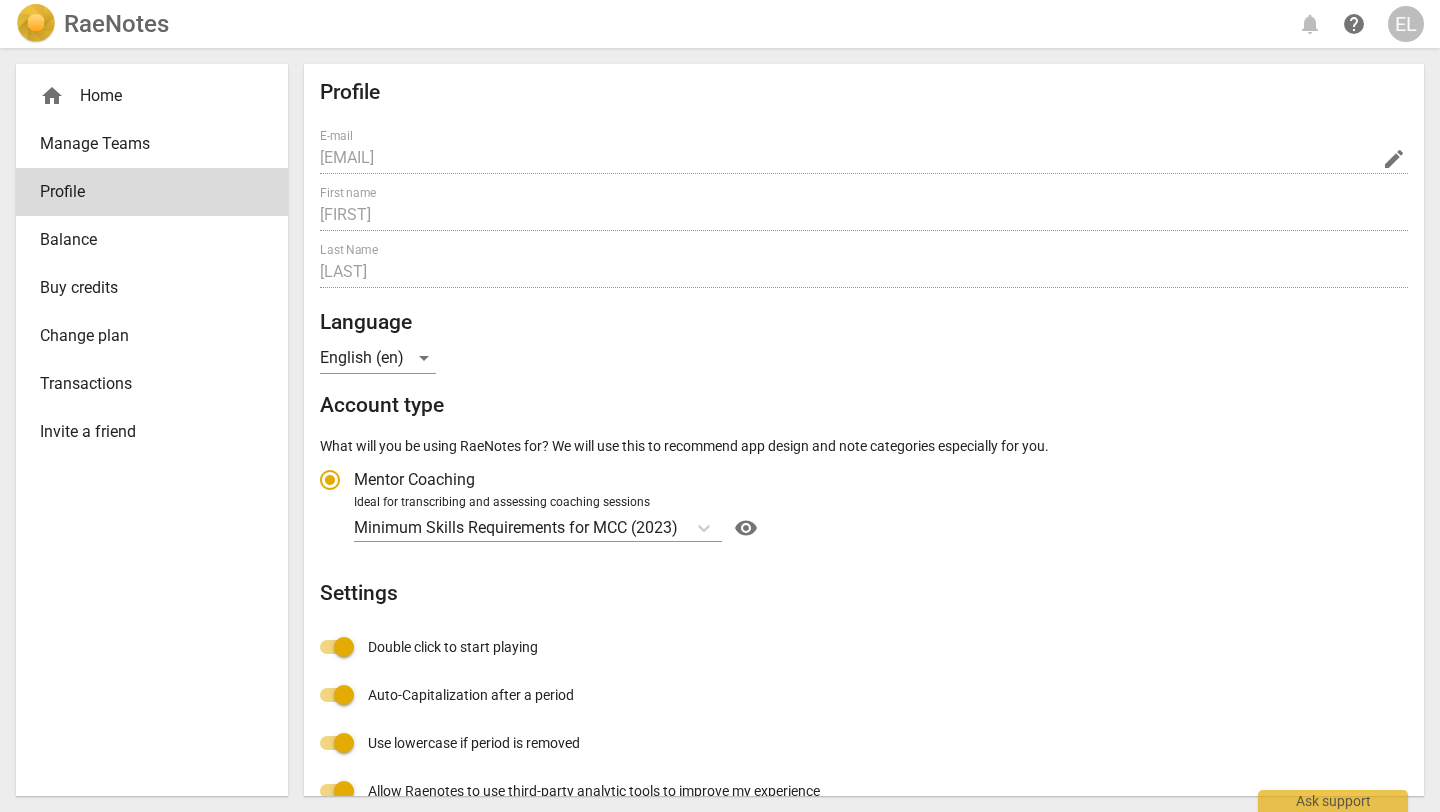 radio on "false" 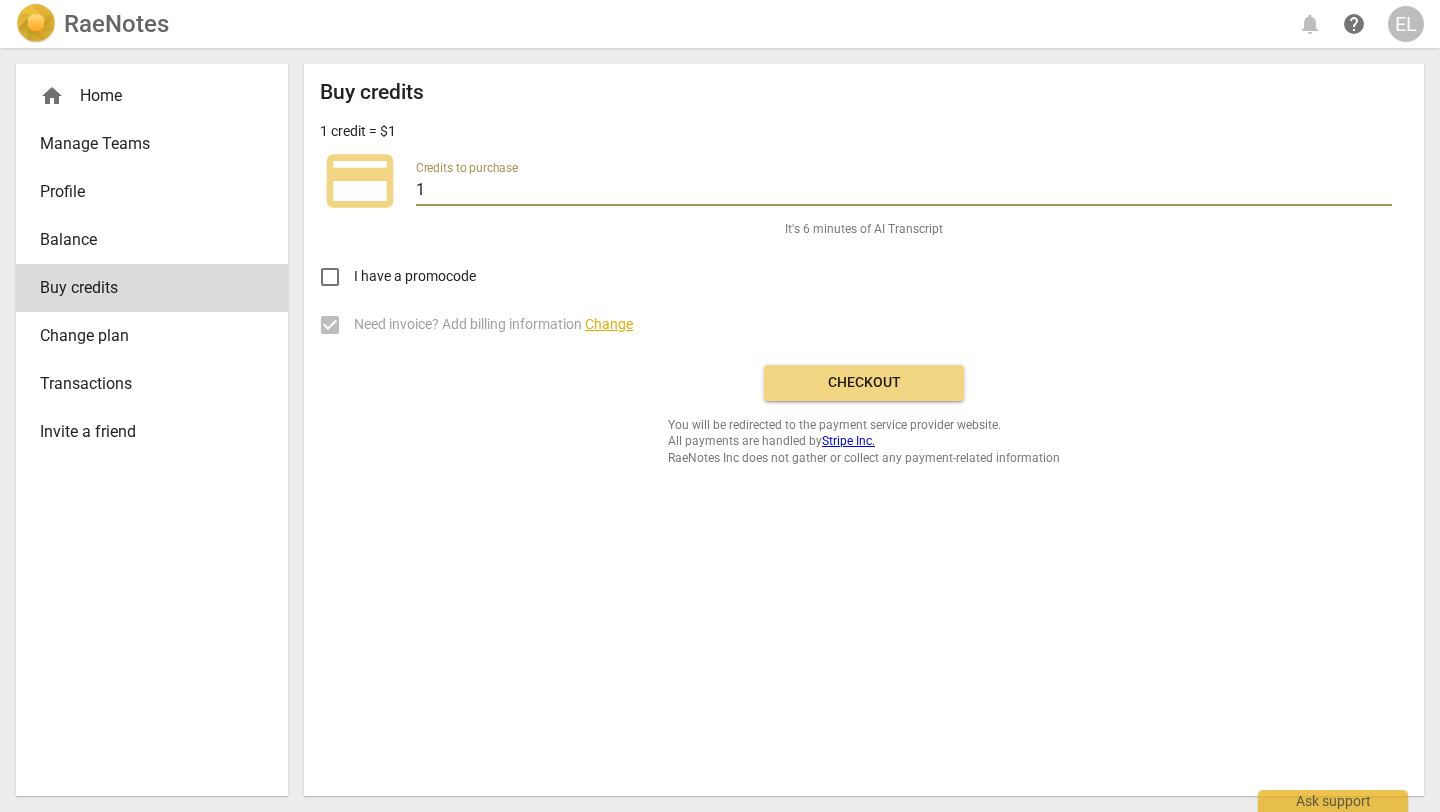 click on "1" at bounding box center [904, 191] 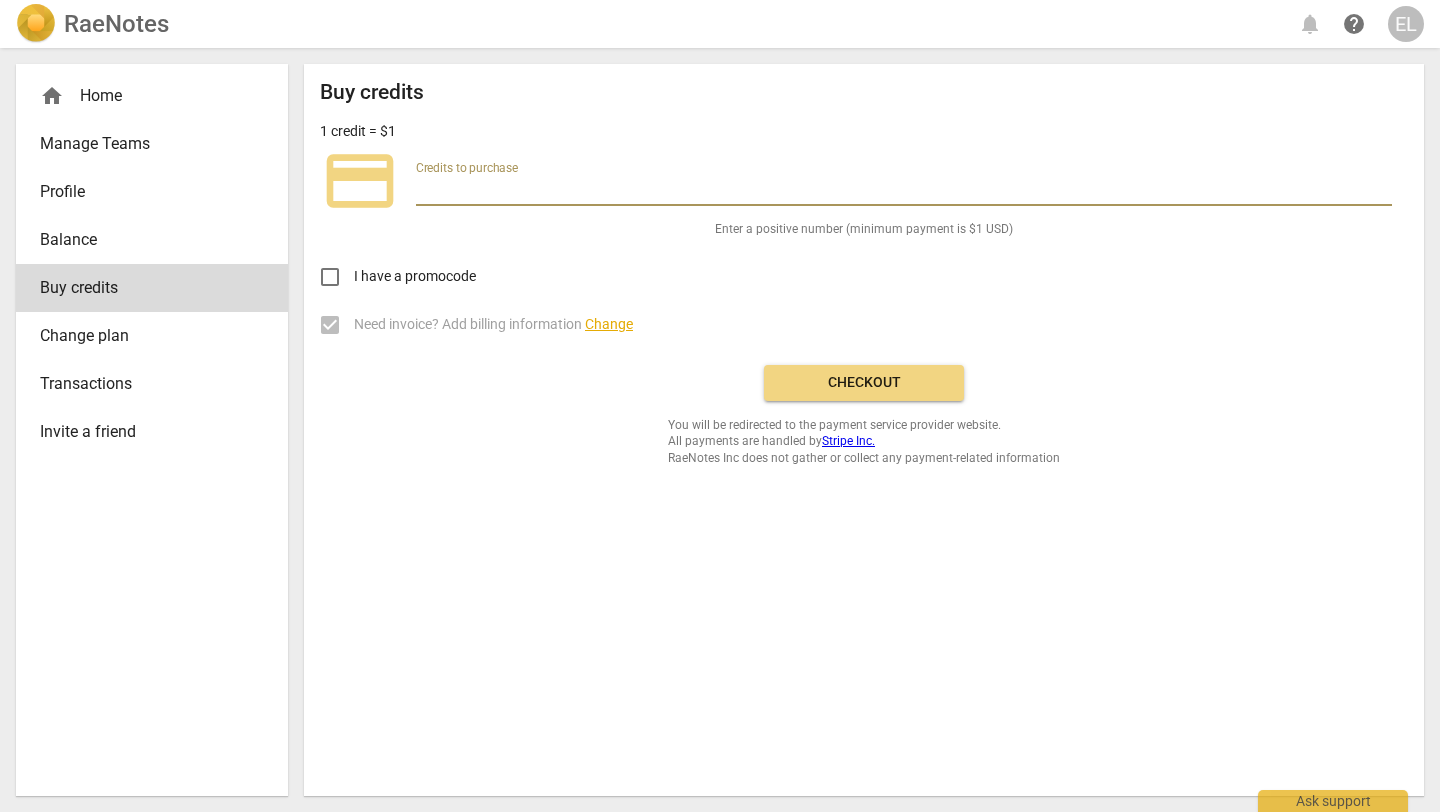 type on "6" 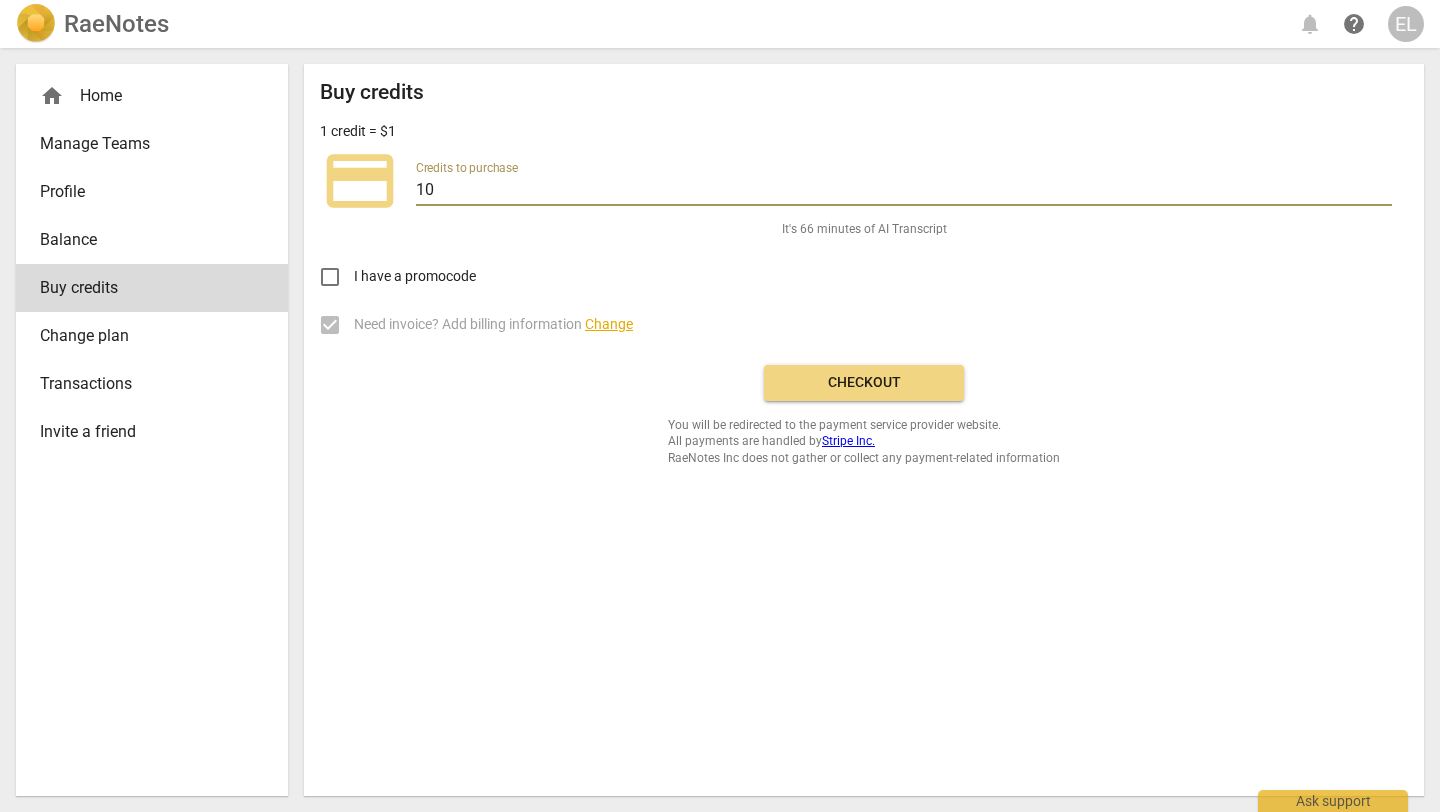 type on "10" 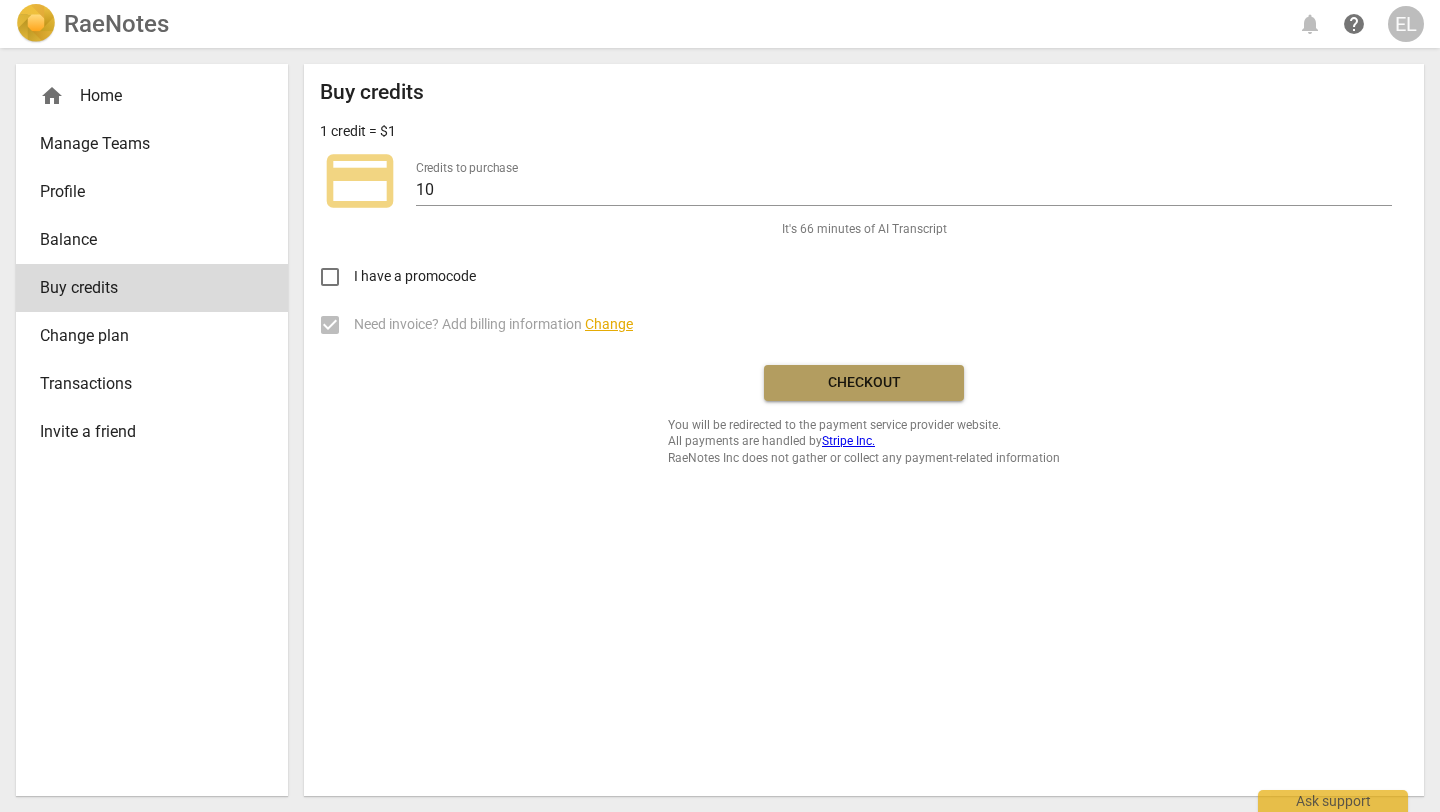 click on "Checkout" at bounding box center (864, 383) 